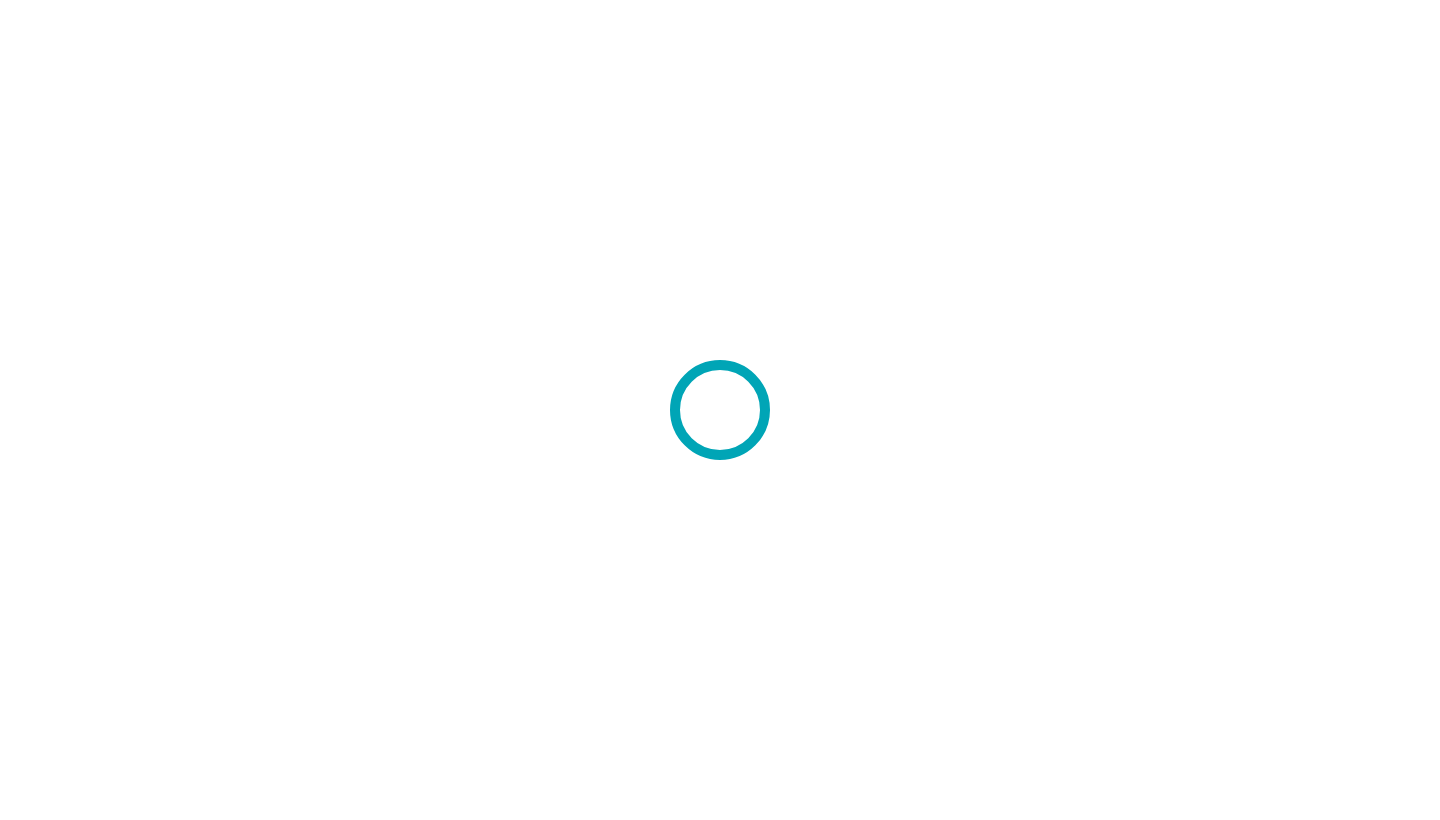 scroll, scrollTop: 0, scrollLeft: 0, axis: both 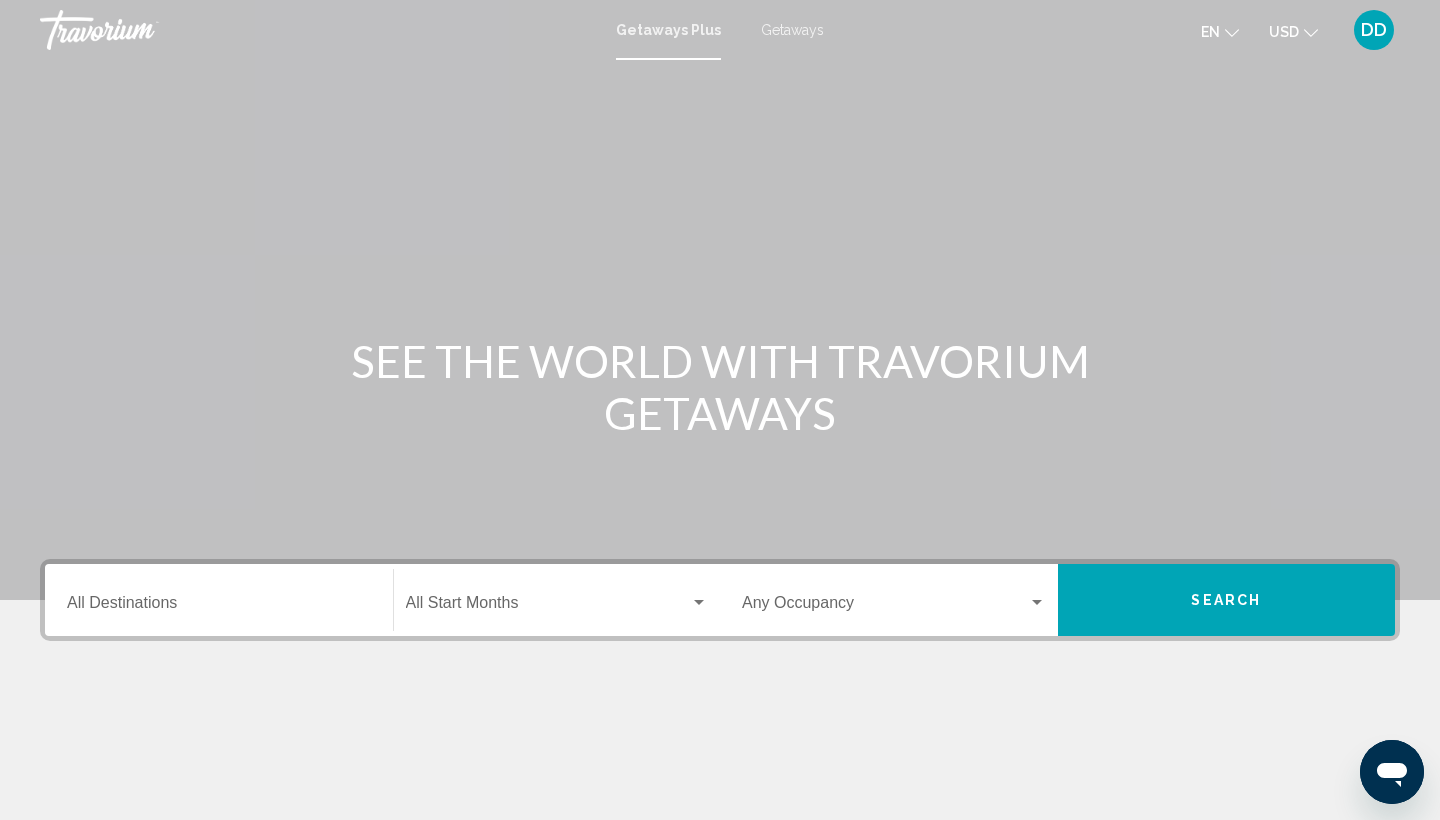 click on "Destination All Destinations" at bounding box center (219, 607) 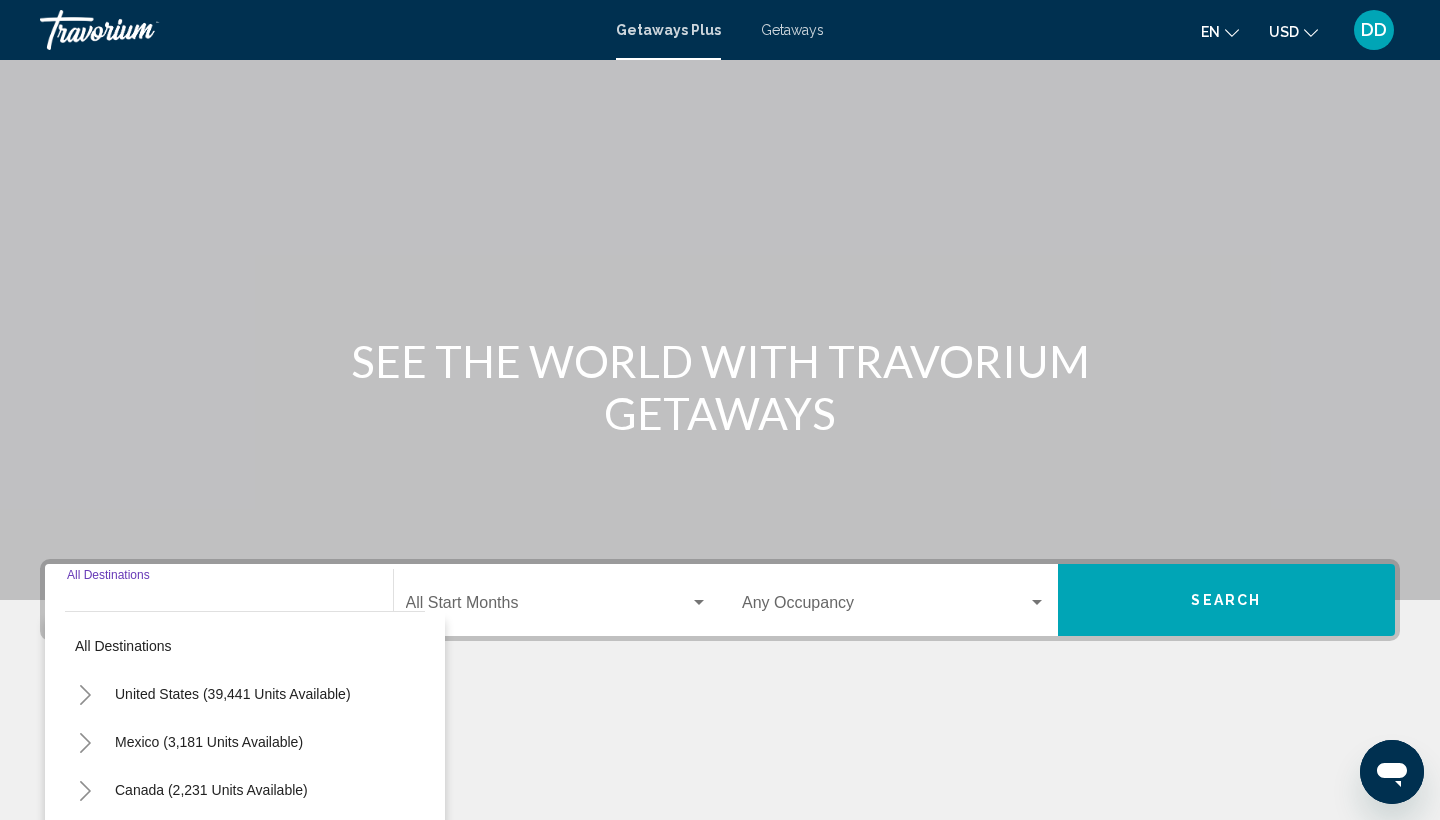 scroll, scrollTop: 266, scrollLeft: 0, axis: vertical 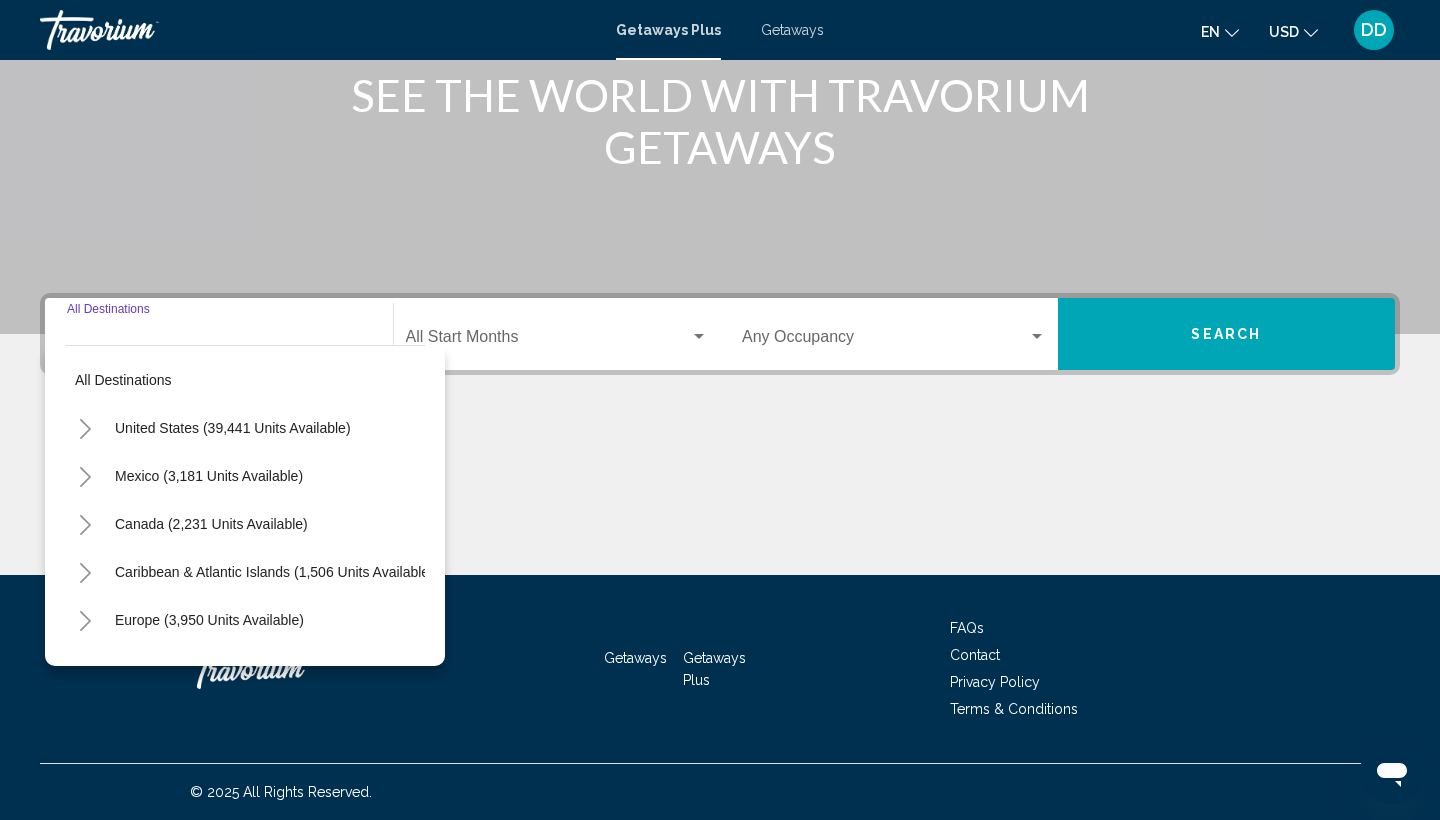 click at bounding box center (720, 500) 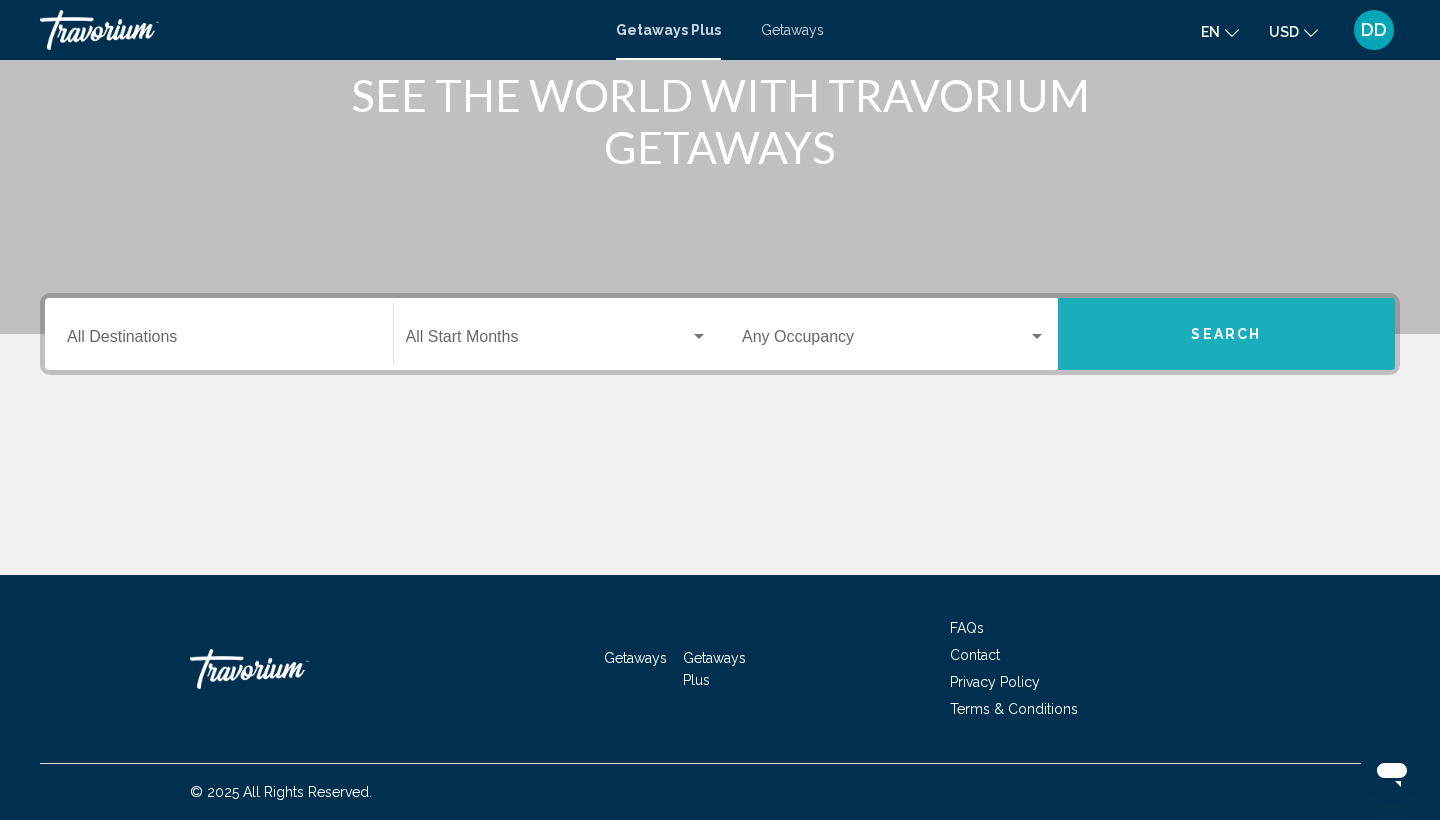 click on "Search" at bounding box center (1227, 334) 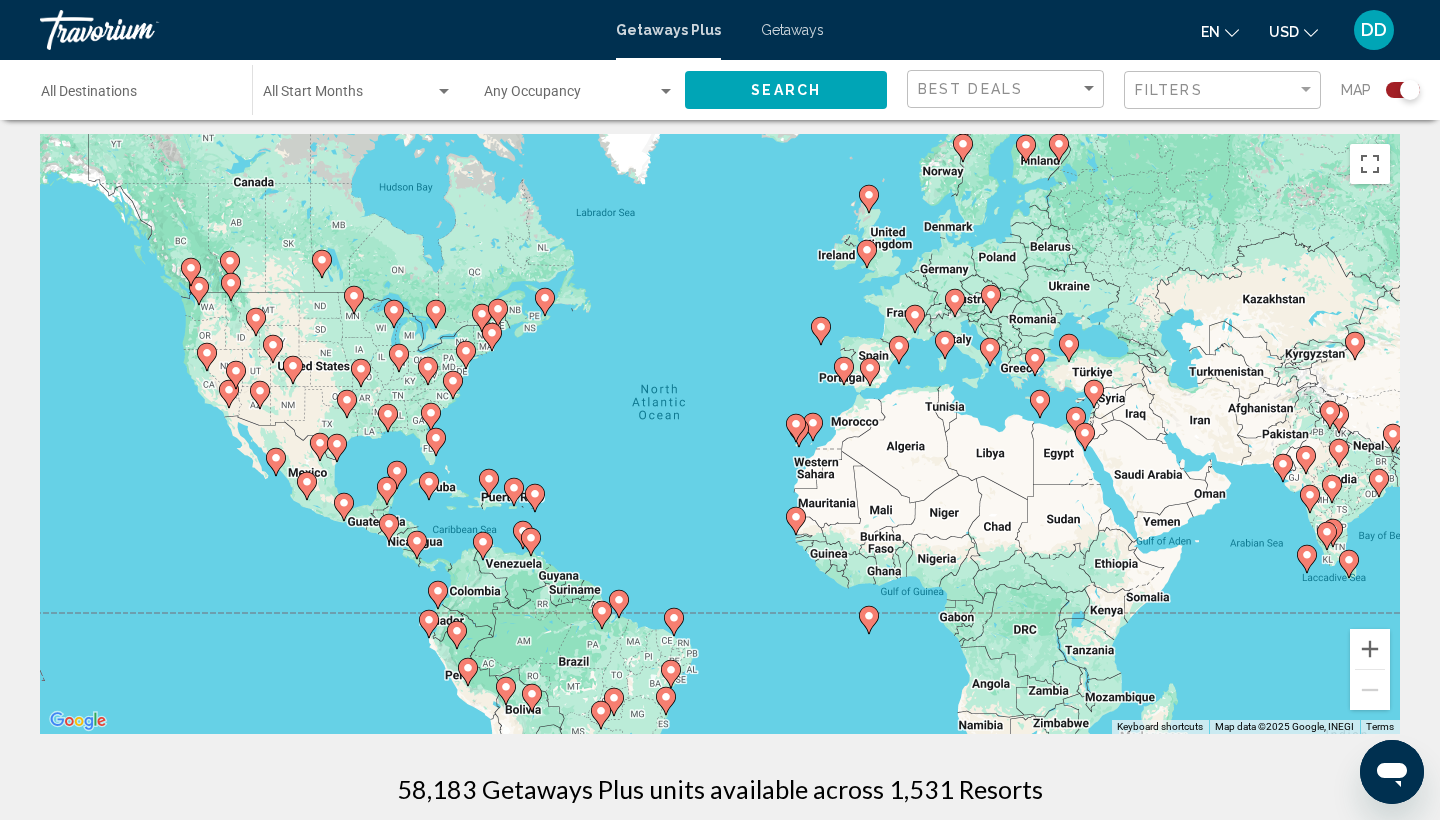 scroll, scrollTop: 2, scrollLeft: 0, axis: vertical 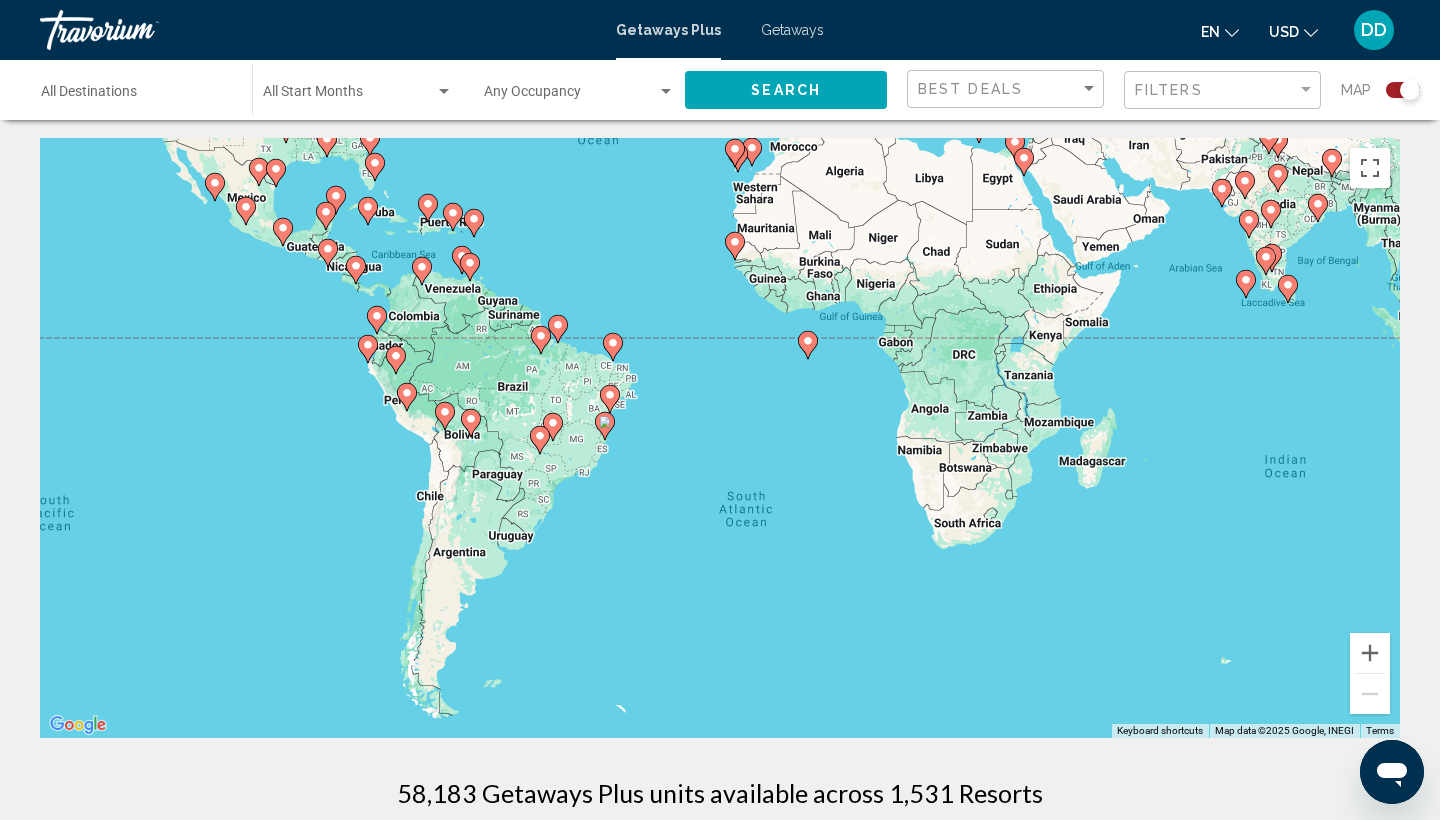 drag, startPoint x: 1196, startPoint y: 618, endPoint x: 1132, endPoint y: 338, distance: 287.22116 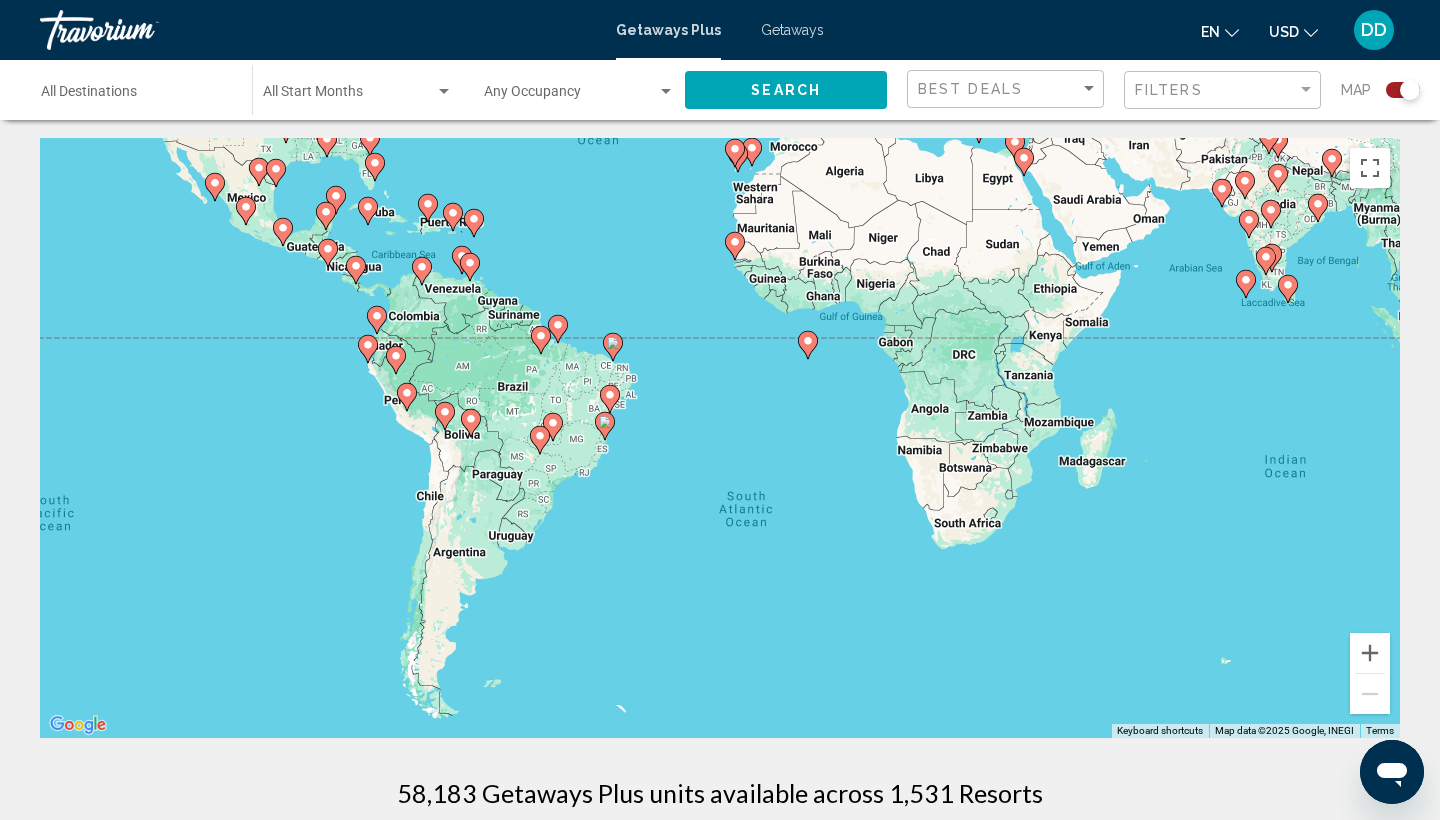 click on "To navigate, press the arrow keys. To activate drag with keyboard, press Alt + Enter. Once in keyboard drag state, use the arrow keys to move the marker. To complete the drag, press the Enter key. To cancel, press Escape." at bounding box center [720, 438] 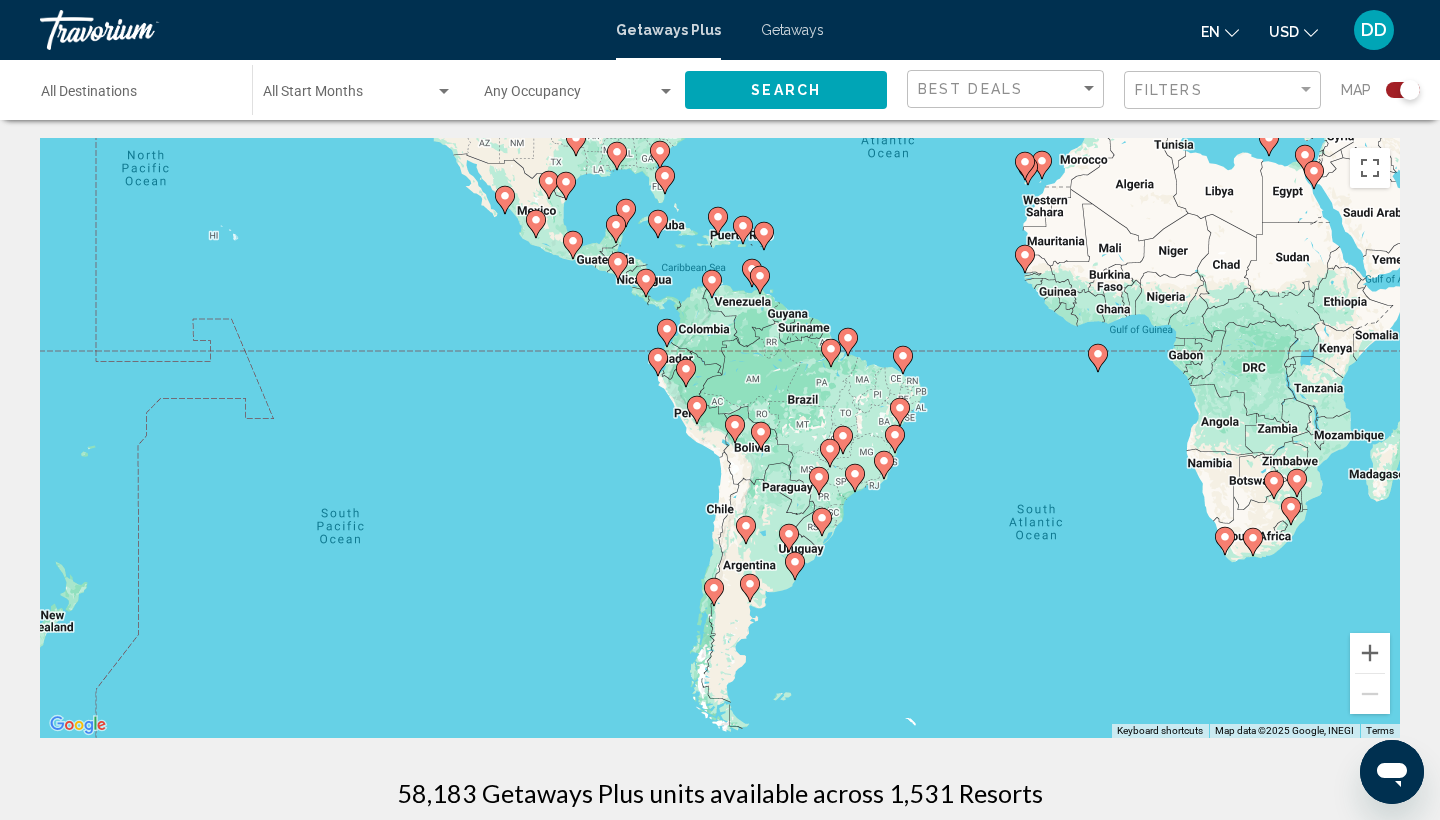 drag, startPoint x: 944, startPoint y: 512, endPoint x: 1273, endPoint y: 528, distance: 329.38882 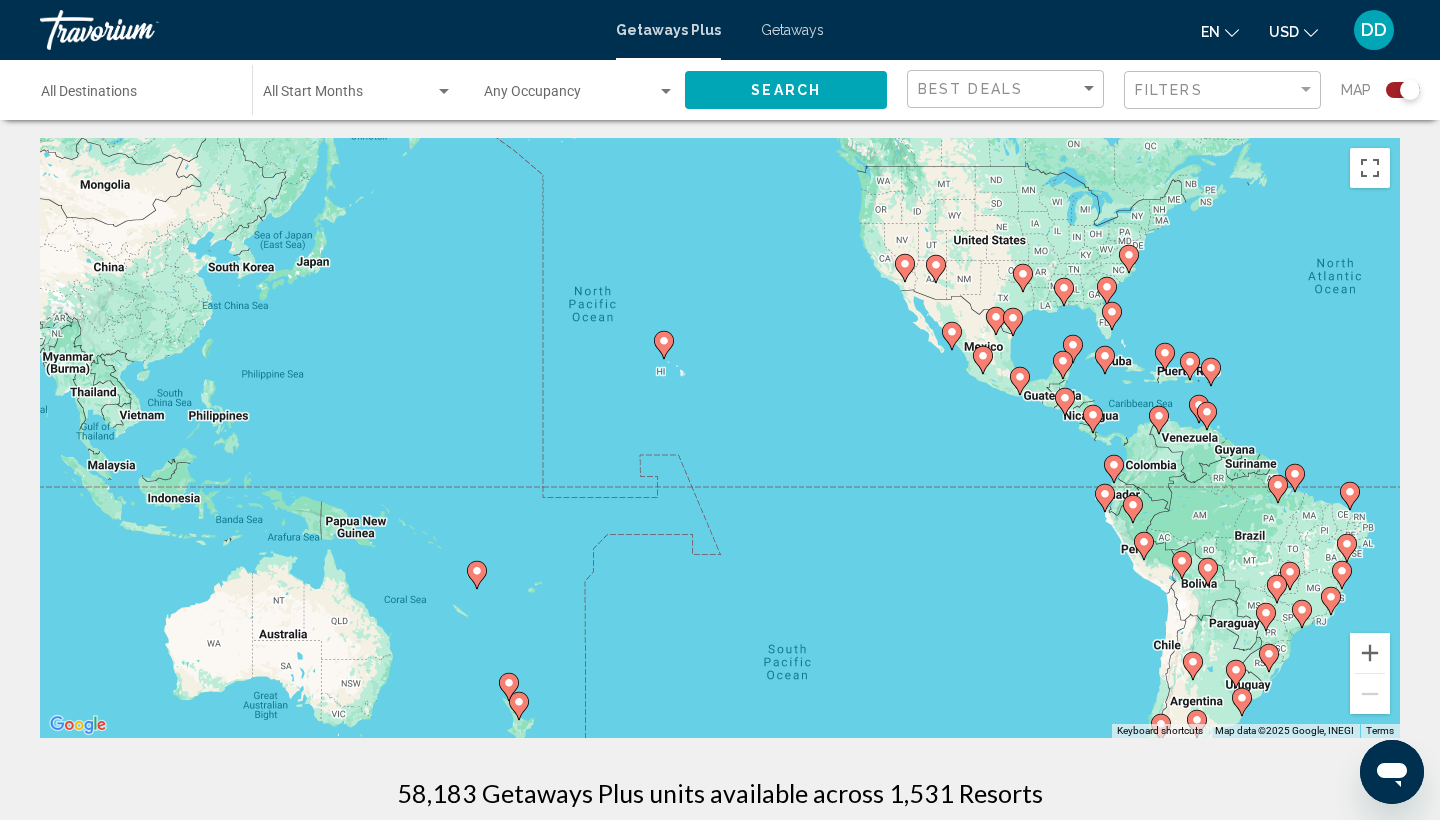 drag, startPoint x: 666, startPoint y: 379, endPoint x: 1070, endPoint y: 516, distance: 426.597 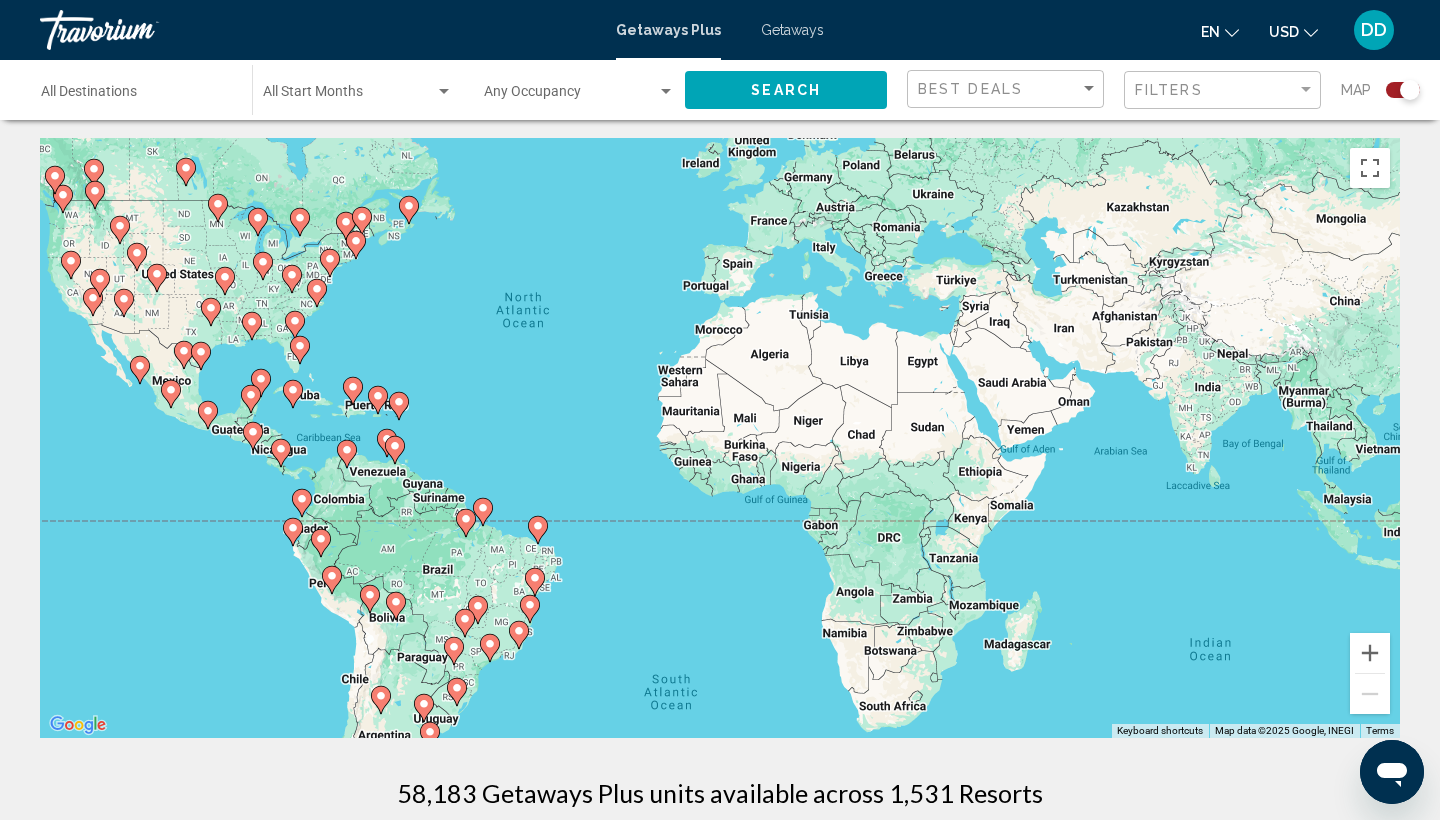 drag, startPoint x: 1168, startPoint y: 475, endPoint x: 343, endPoint y: 502, distance: 825.4417 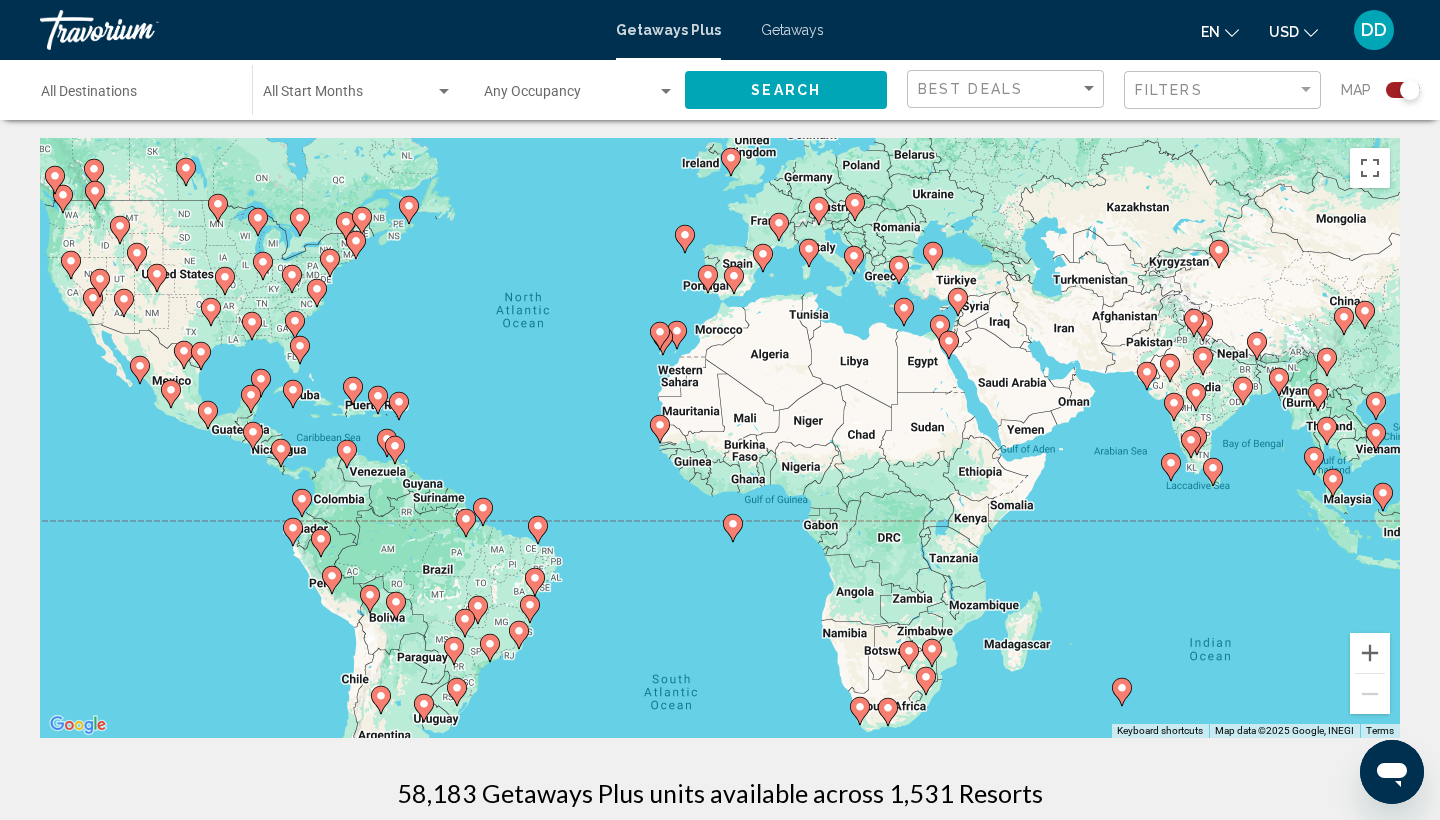 scroll, scrollTop: 1, scrollLeft: 0, axis: vertical 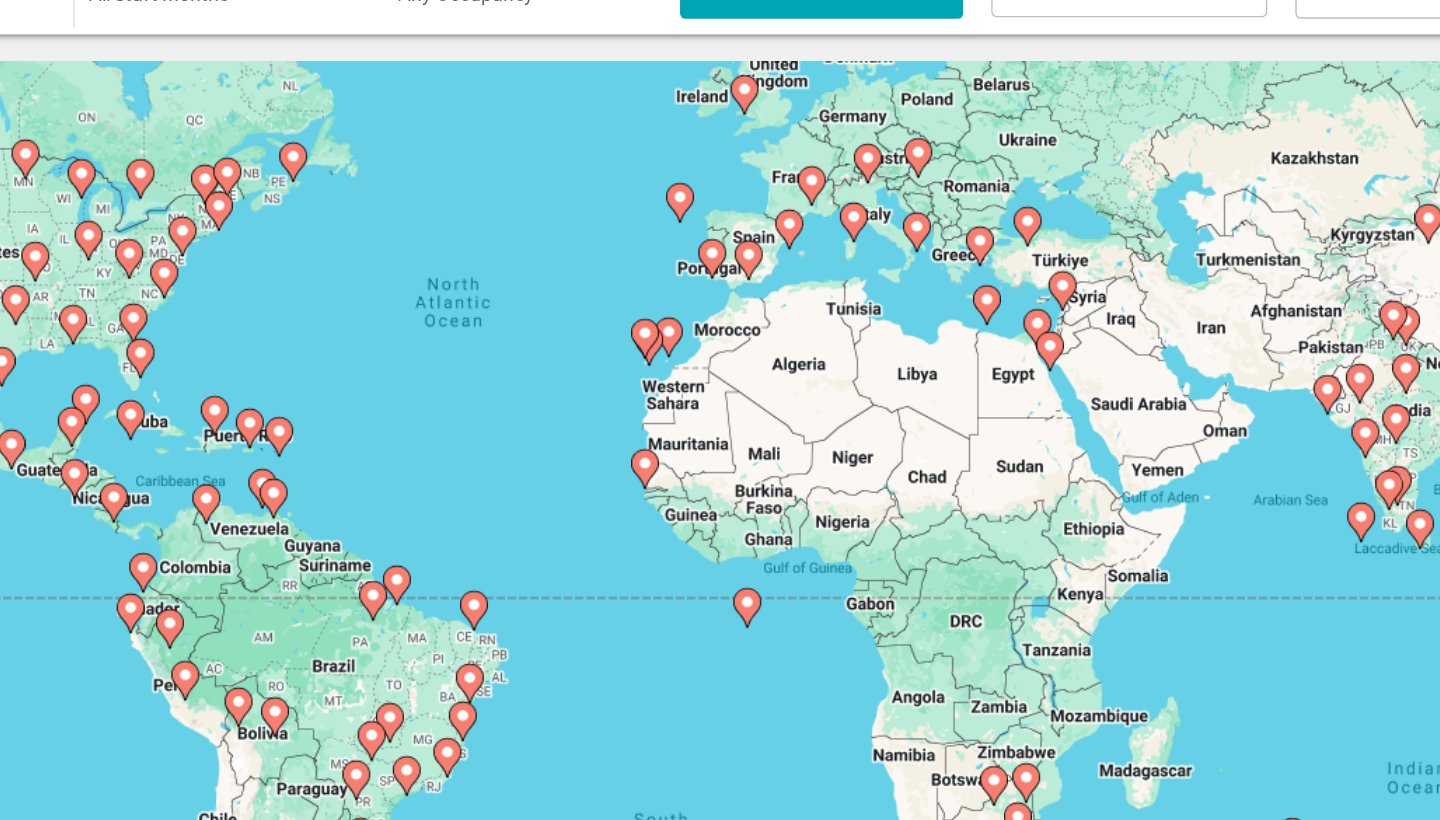 click on "To navigate, press the arrow keys. To activate drag with keyboard, press Alt + Enter. Once in keyboard drag state, use the arrow keys to move the marker. To complete the drag, press the Enter key. To cancel, press Escape." at bounding box center (720, 439) 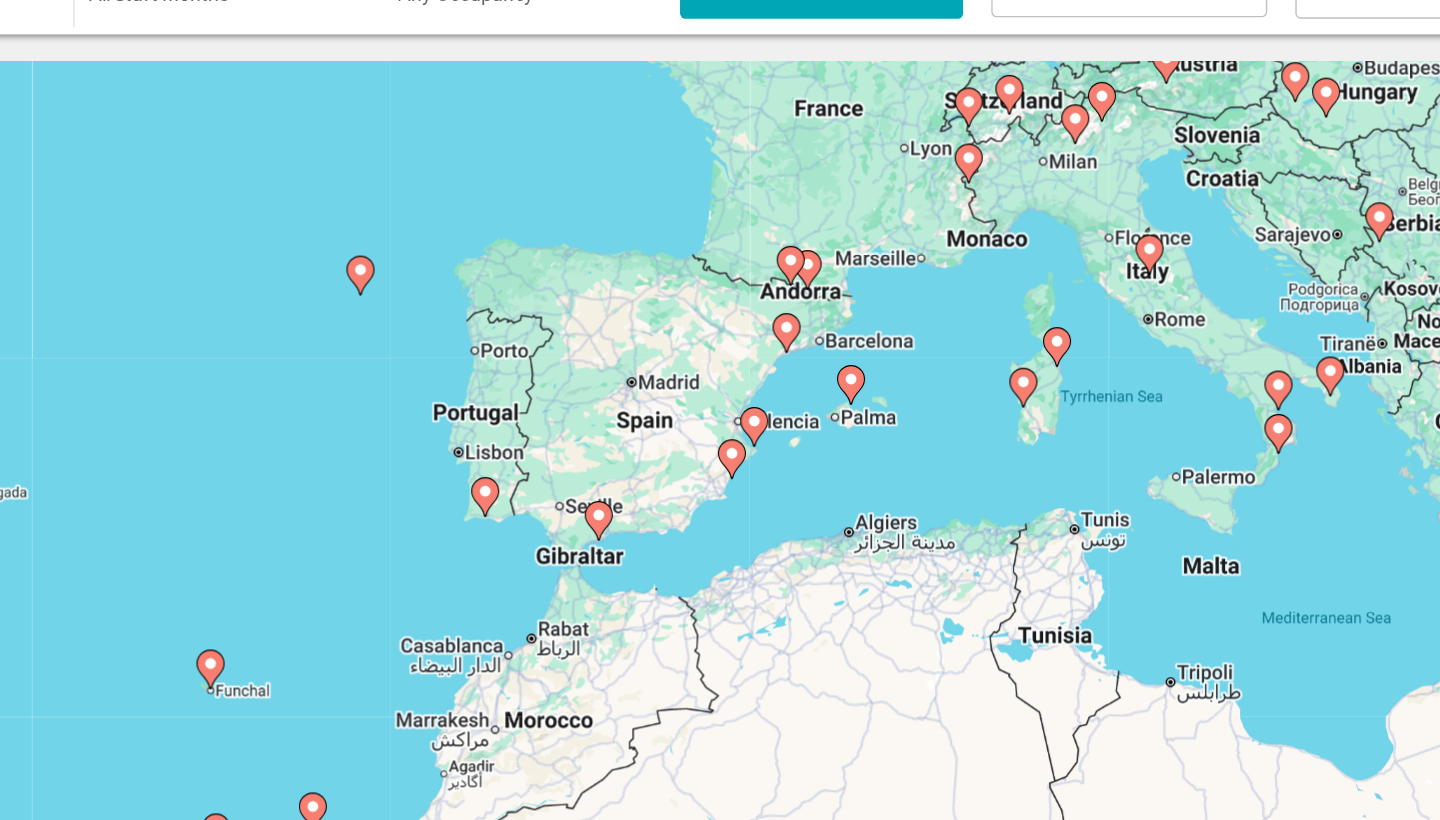 click on "To navigate, press the arrow keys. To activate drag with keyboard, press Alt + Enter. Once in keyboard drag state, use the arrow keys to move the marker. To complete the drag, press the Enter key. To cancel, press Escape." at bounding box center [720, 439] 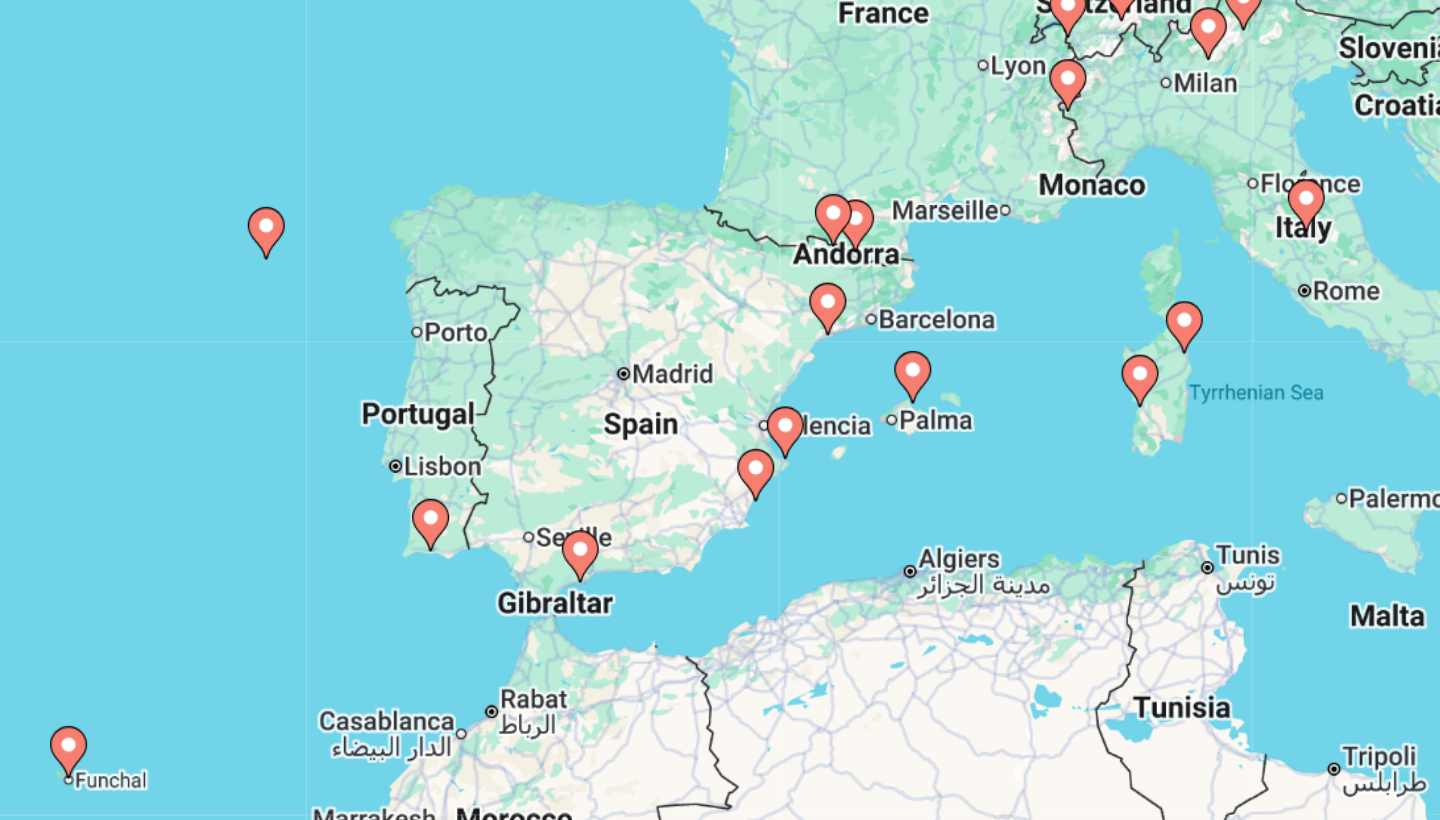 click on "To navigate, press the arrow keys. To activate drag with keyboard, press Alt + Enter. Once in keyboard drag state, use the arrow keys to move the marker. To complete the drag, press the Enter key. To cancel, press Escape." at bounding box center [720, 439] 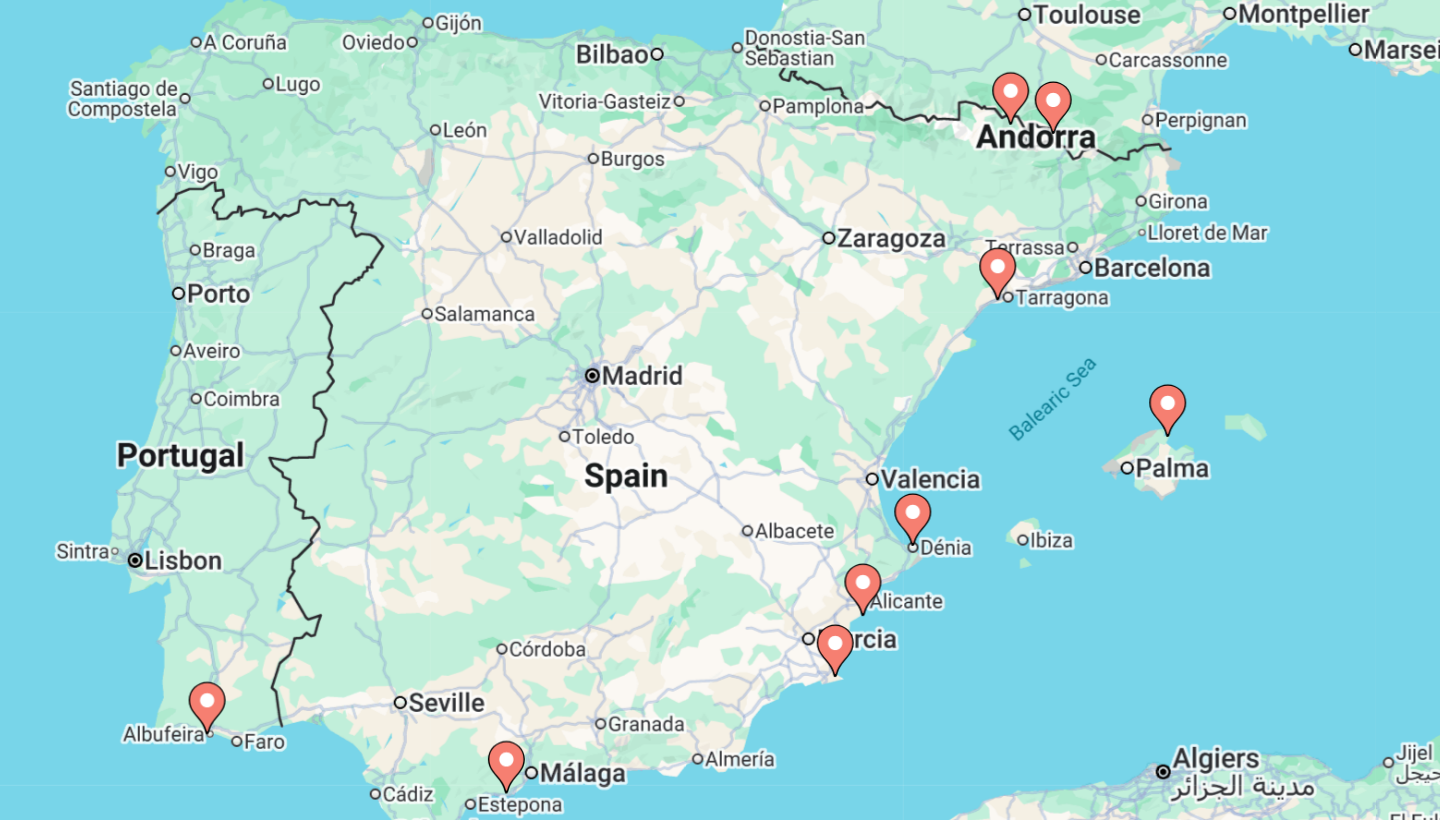 click on "To navigate, press the arrow keys. To activate drag with keyboard, press Alt + Enter. Once in keyboard drag state, use the arrow keys to move the marker. To complete the drag, press the Enter key. To cancel, press Escape." at bounding box center [720, 439] 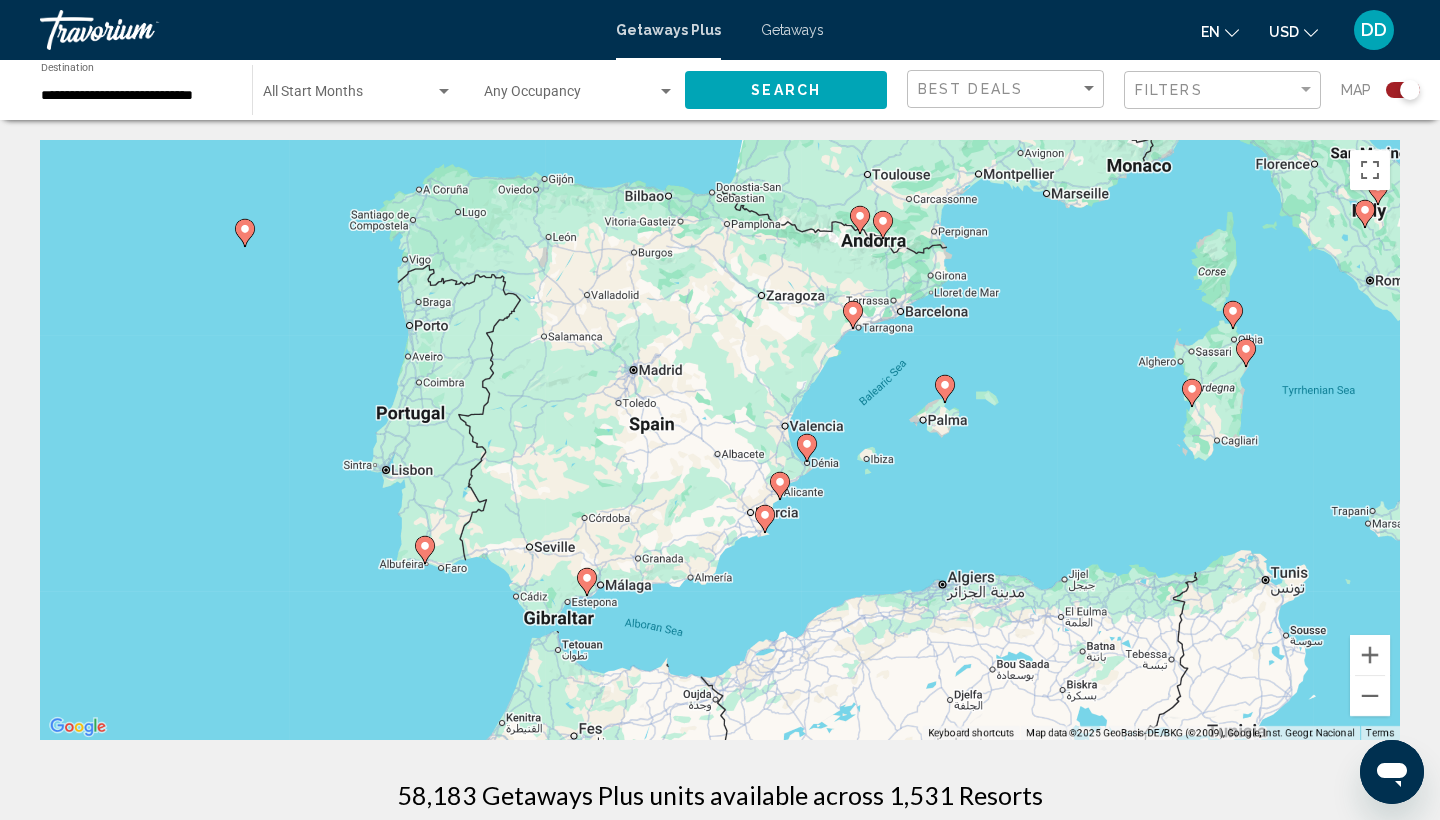 click on "Getaways" at bounding box center (792, 30) 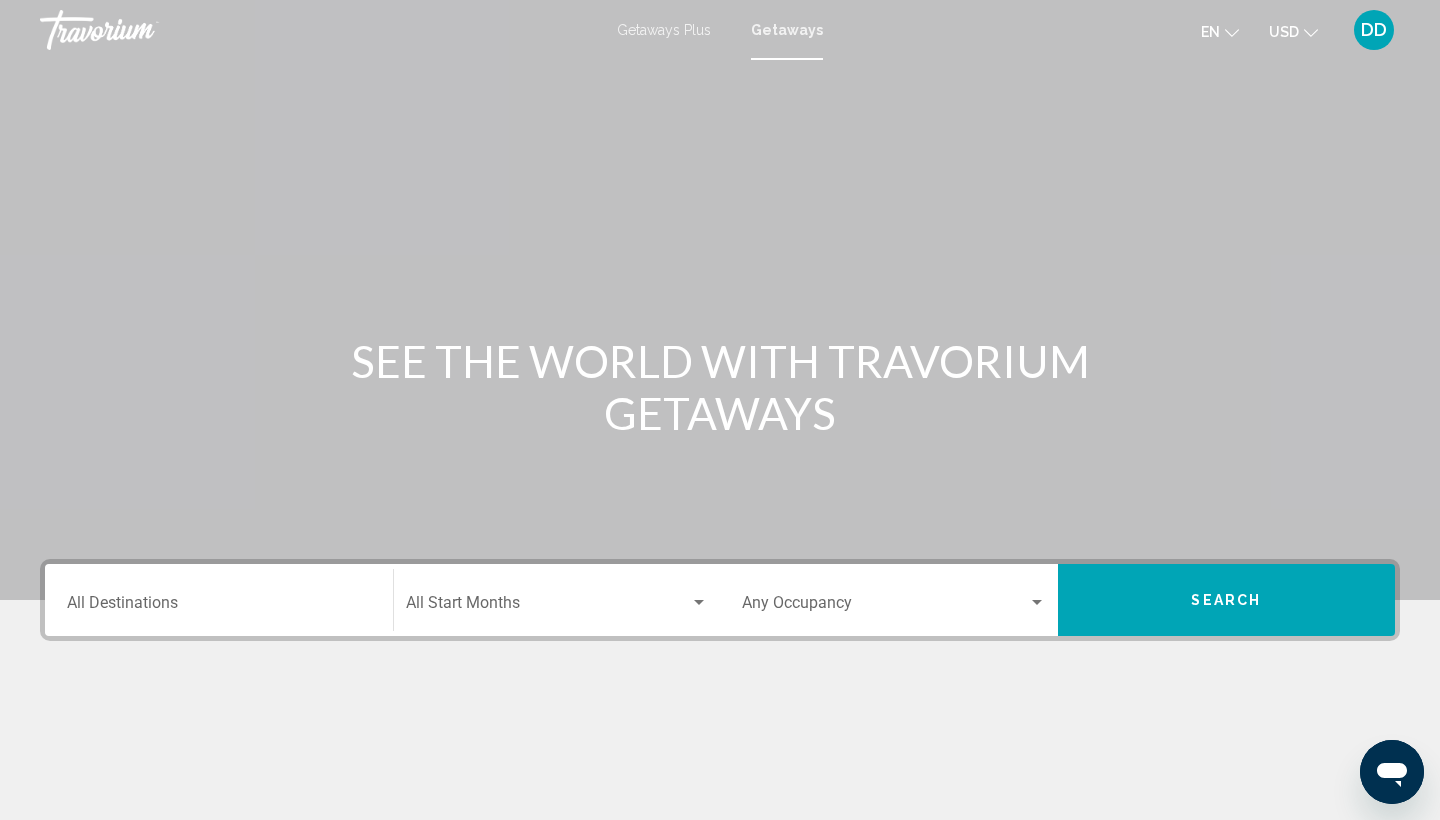 click on "Destination All Destinations" at bounding box center (219, 600) 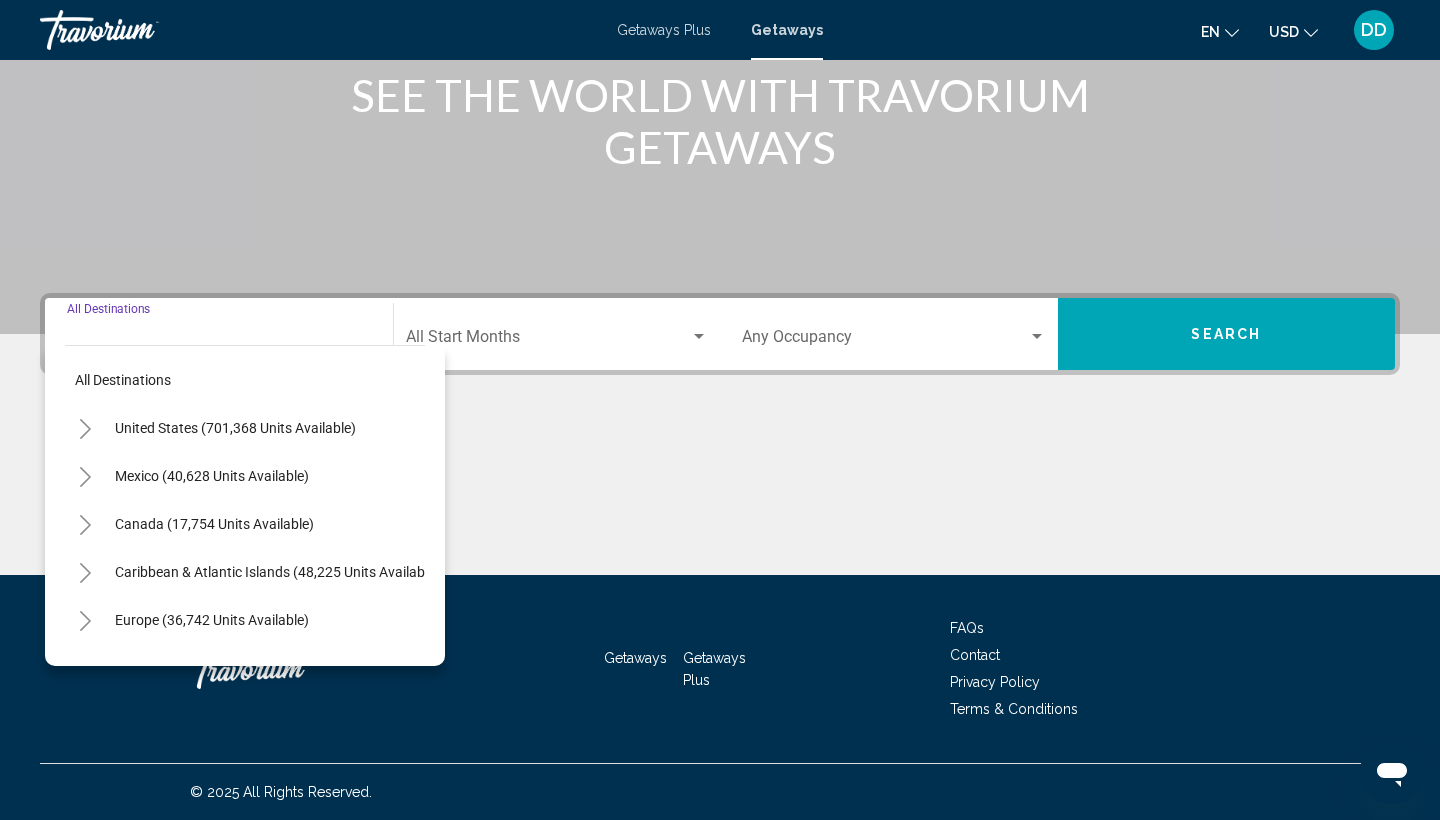 click on "Destination All Destinations" at bounding box center (219, 341) 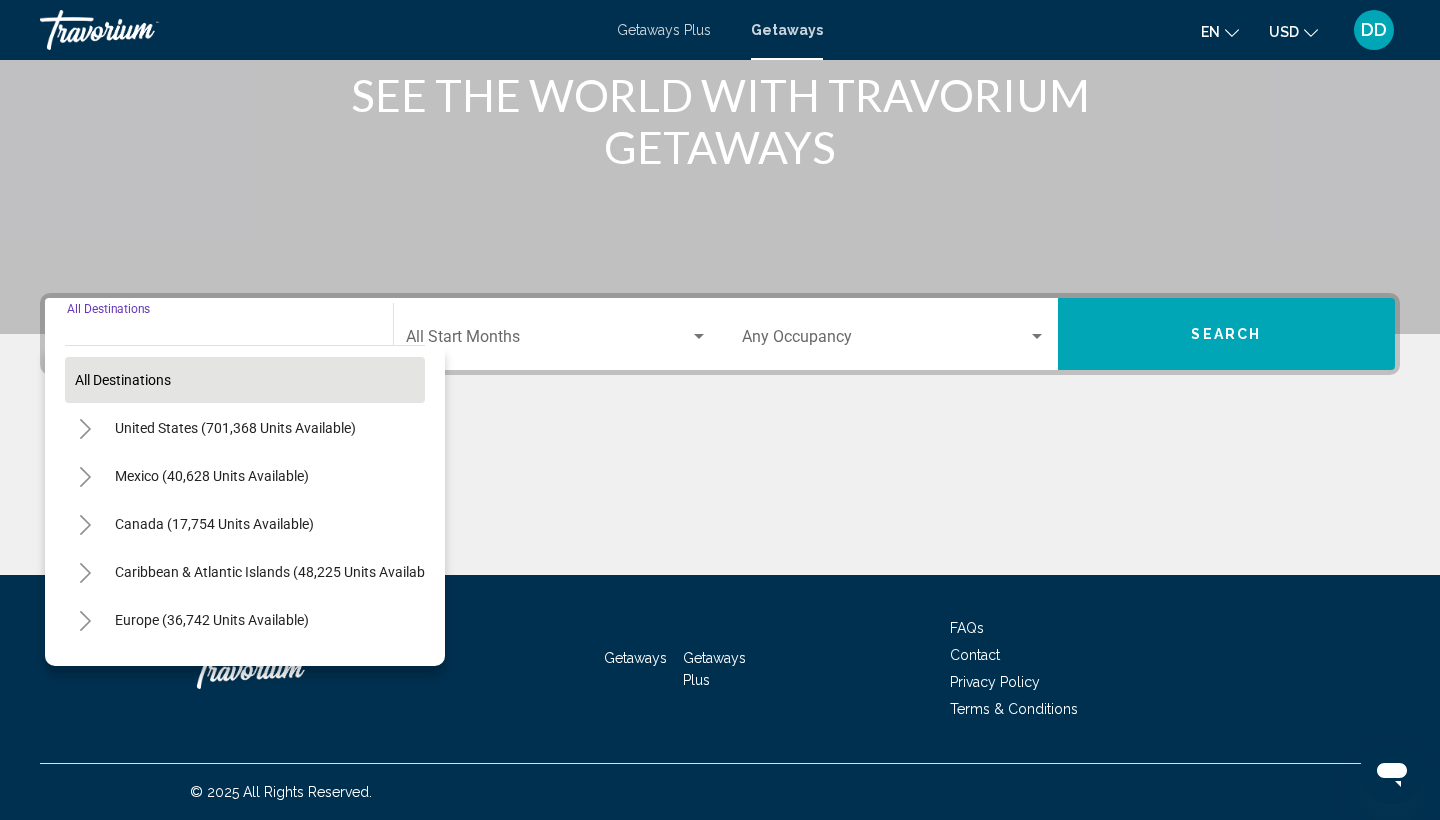 click on "All destinations" at bounding box center (245, 380) 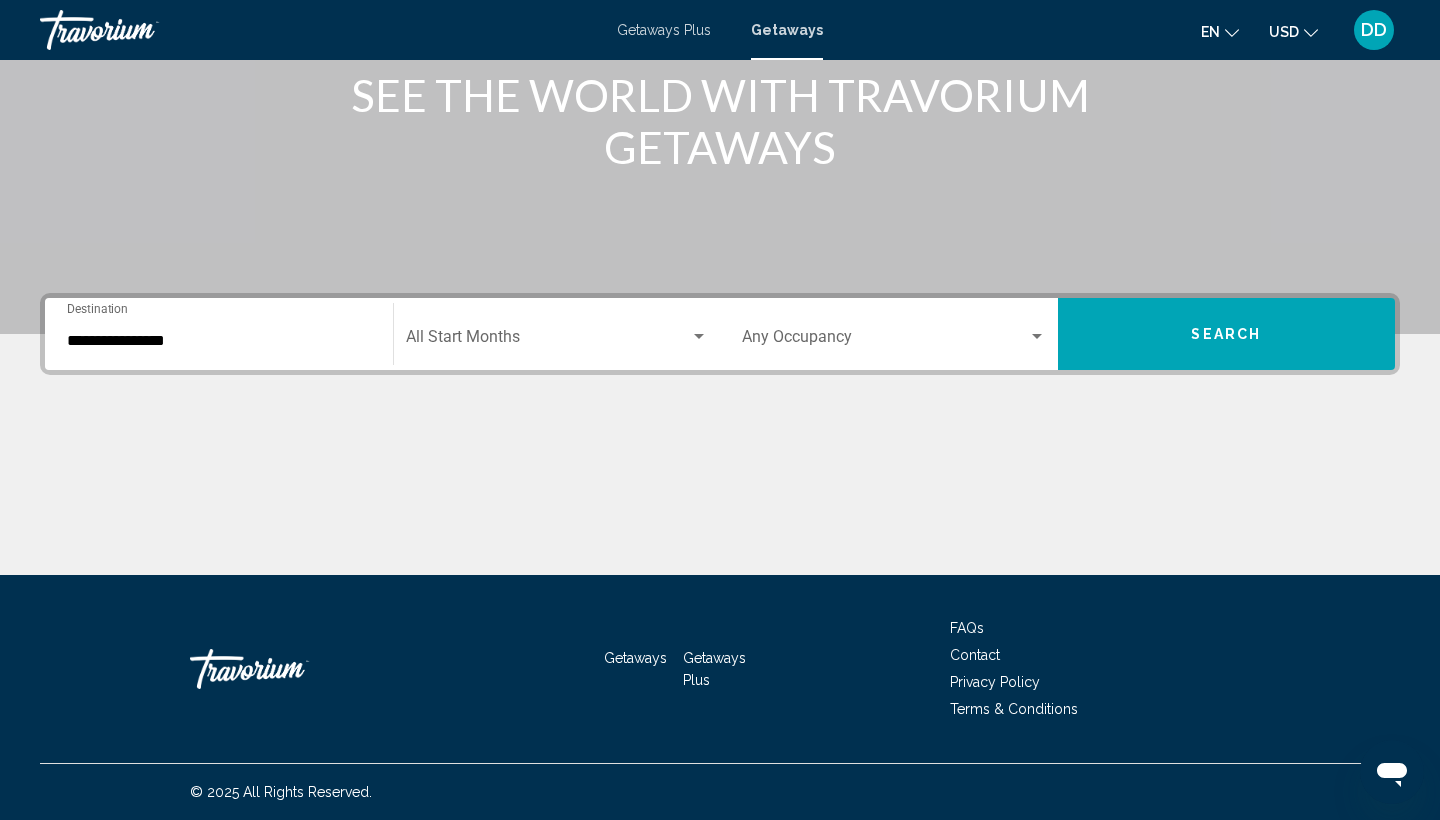 click on "**********" at bounding box center (219, 341) 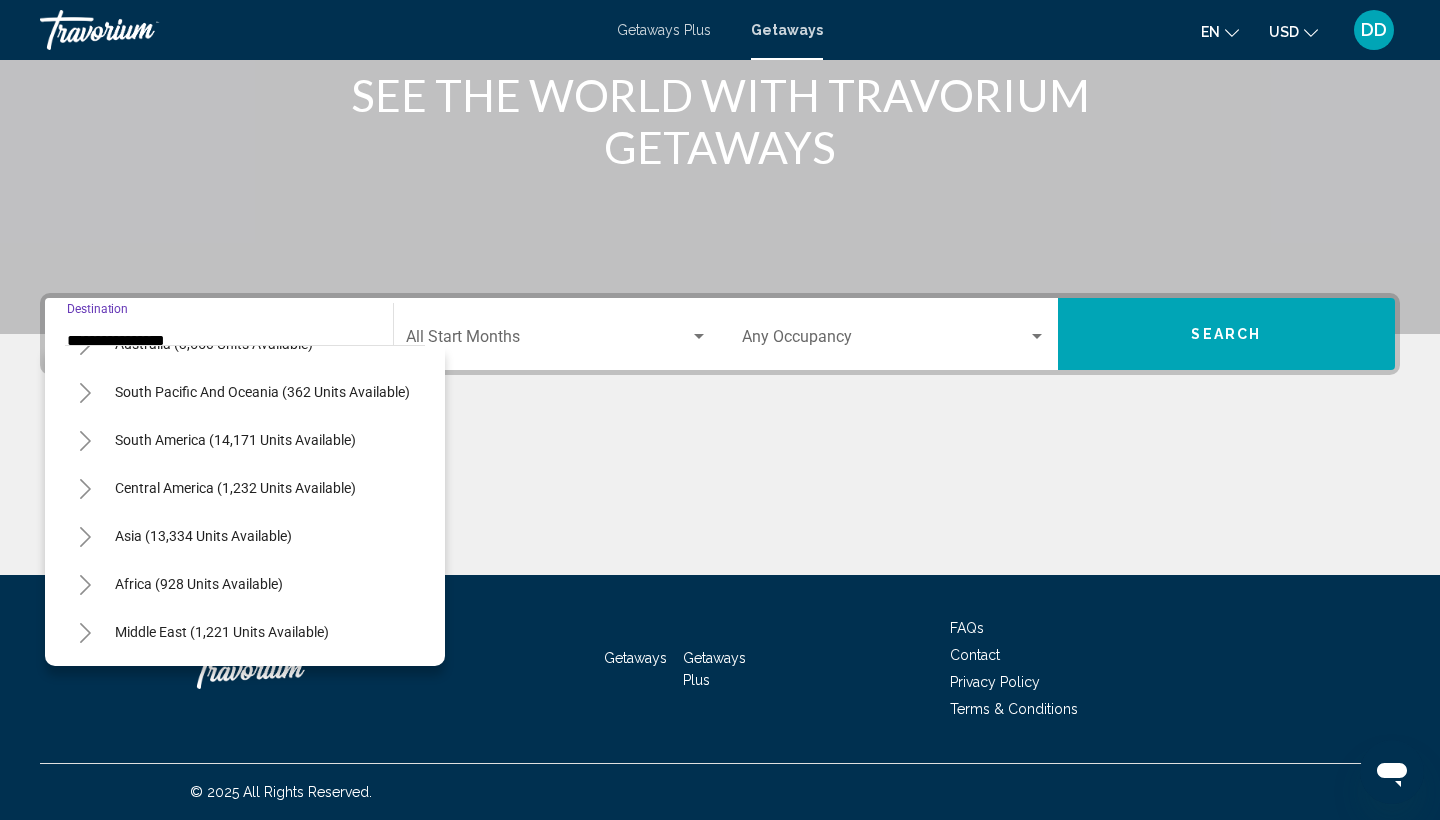 scroll, scrollTop: 324, scrollLeft: 0, axis: vertical 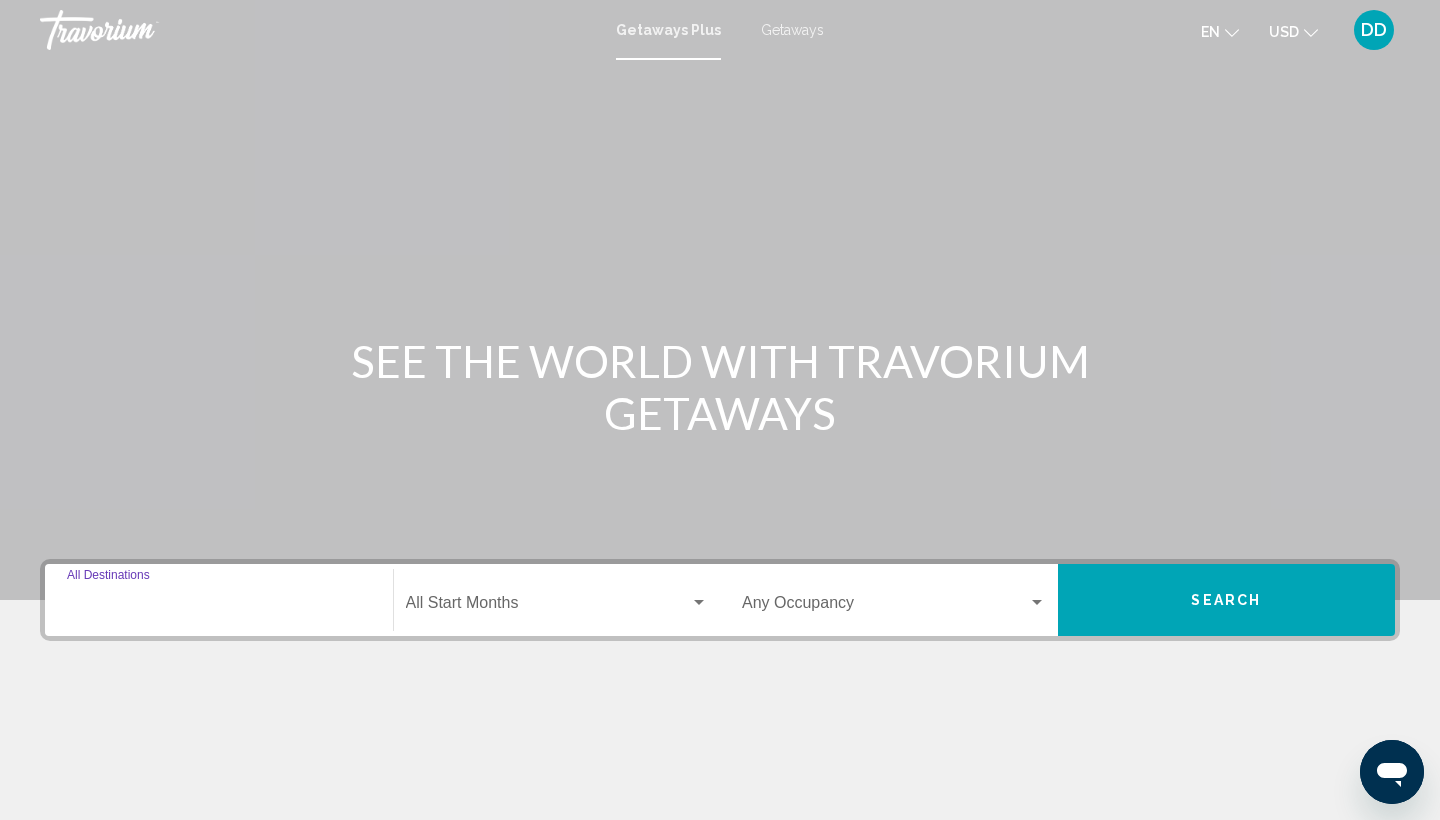 click on "Destination All Destinations" at bounding box center [219, 607] 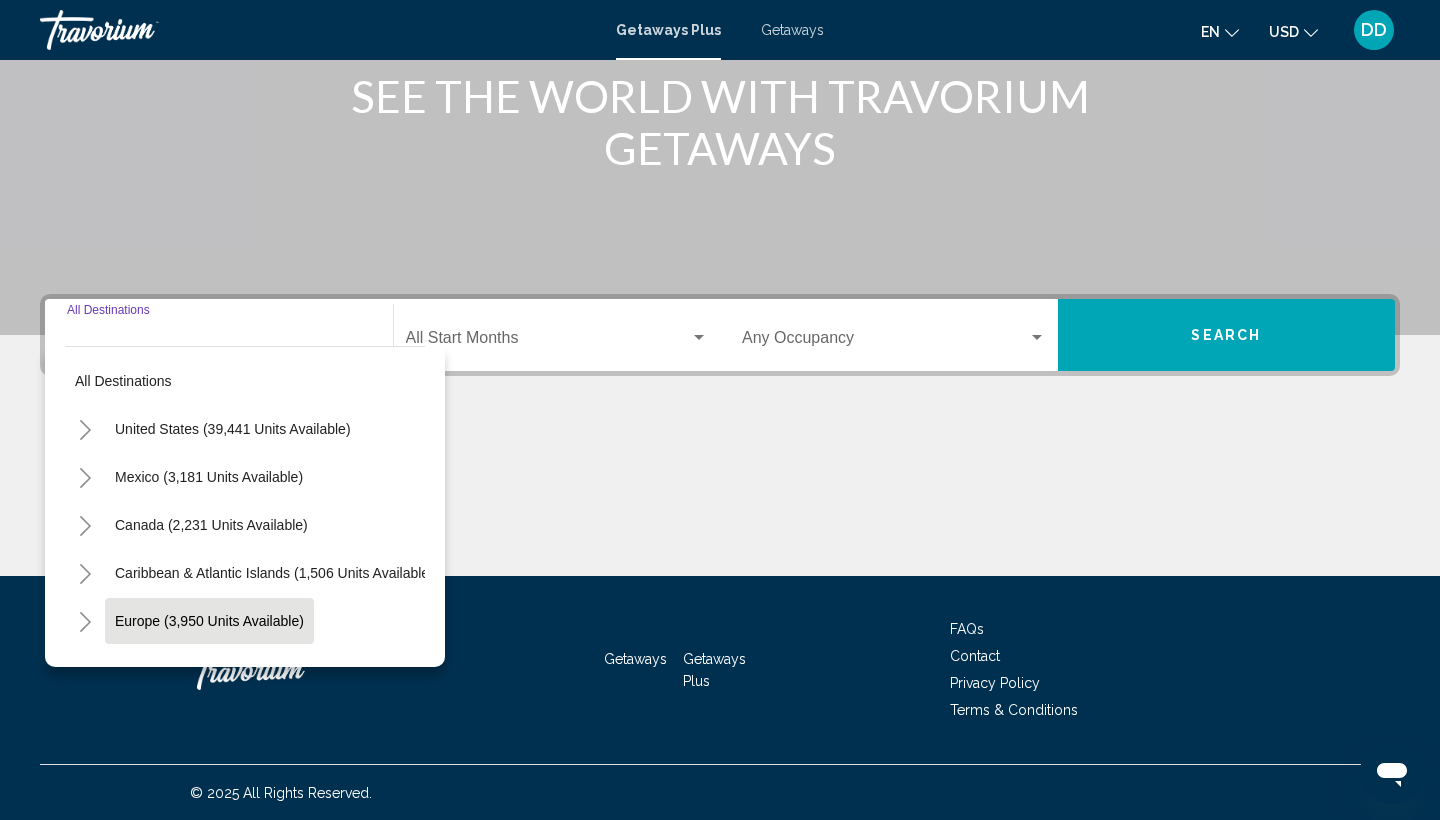 scroll, scrollTop: 266, scrollLeft: 0, axis: vertical 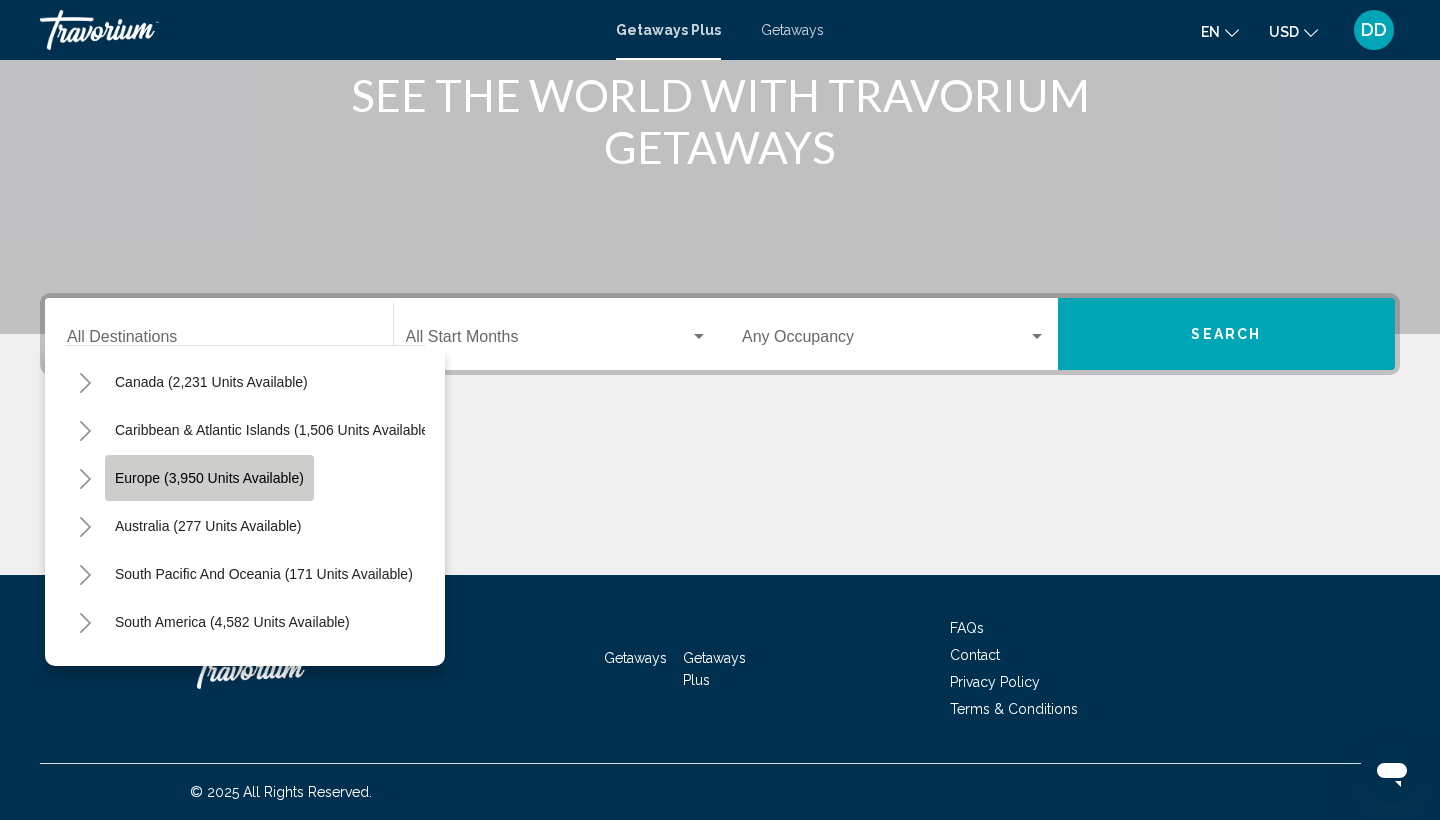click on "Europe (3,950 units available)" at bounding box center (233, 286) 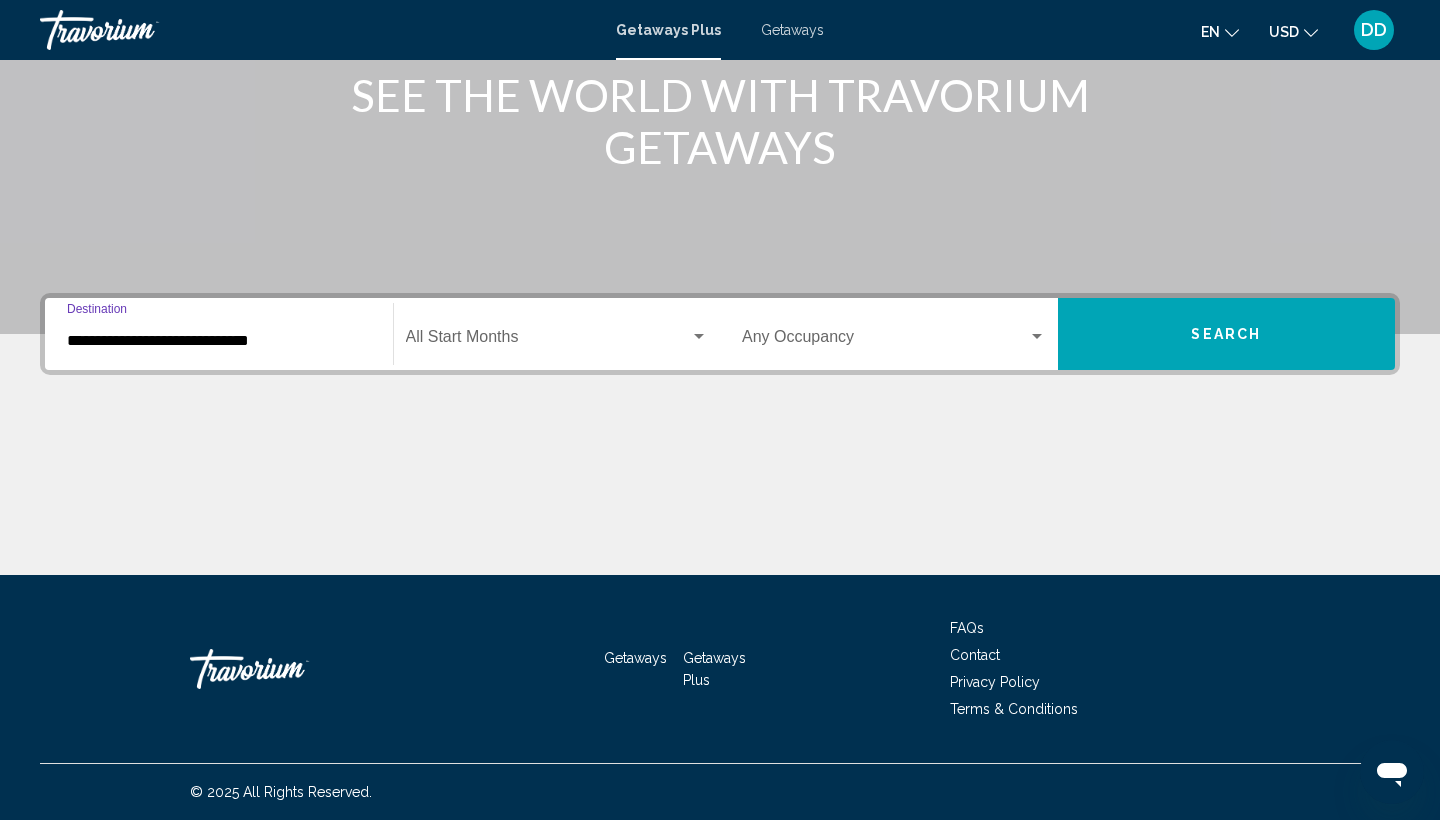 click at bounding box center (548, 341) 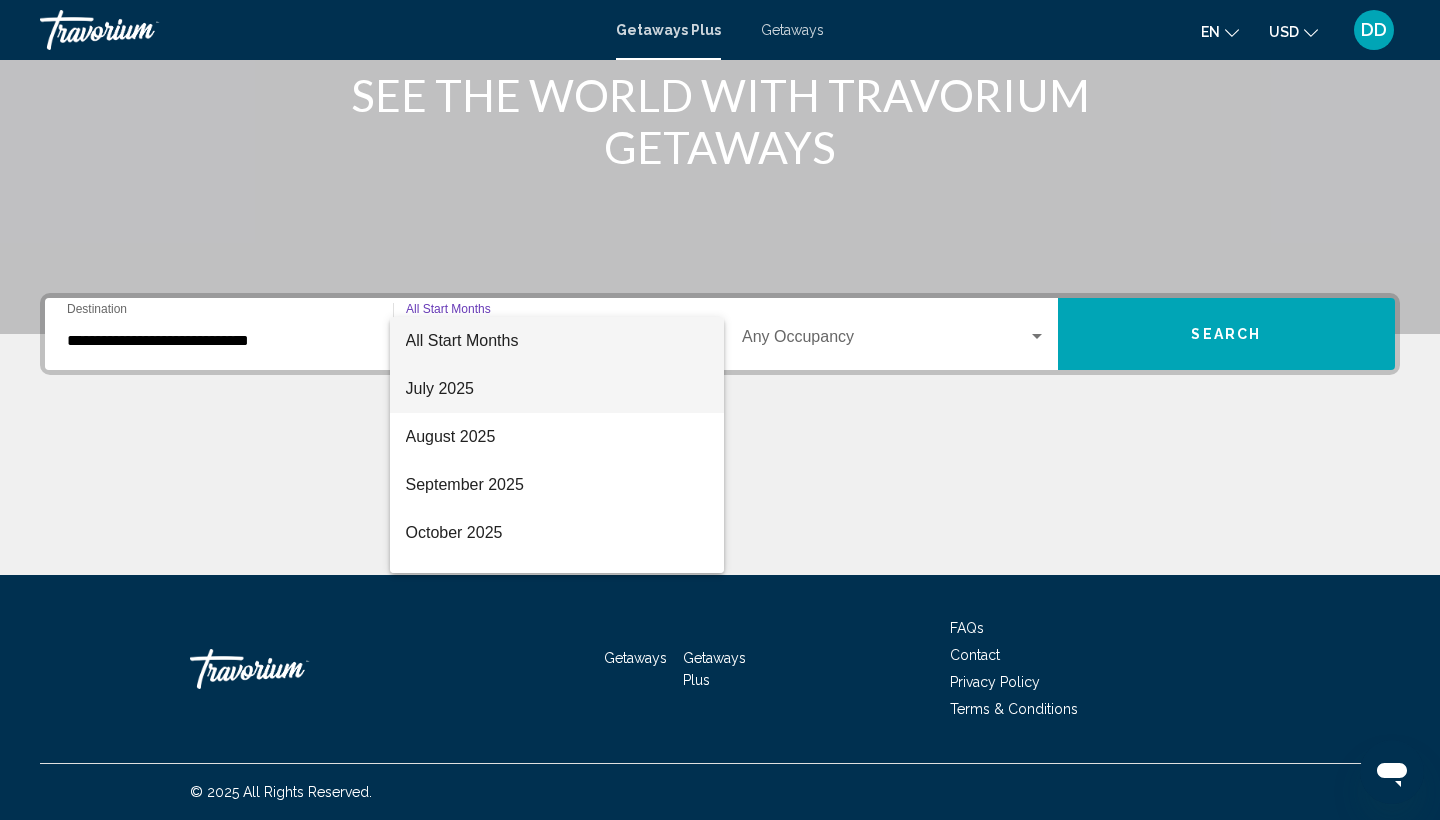 scroll, scrollTop: 0, scrollLeft: 0, axis: both 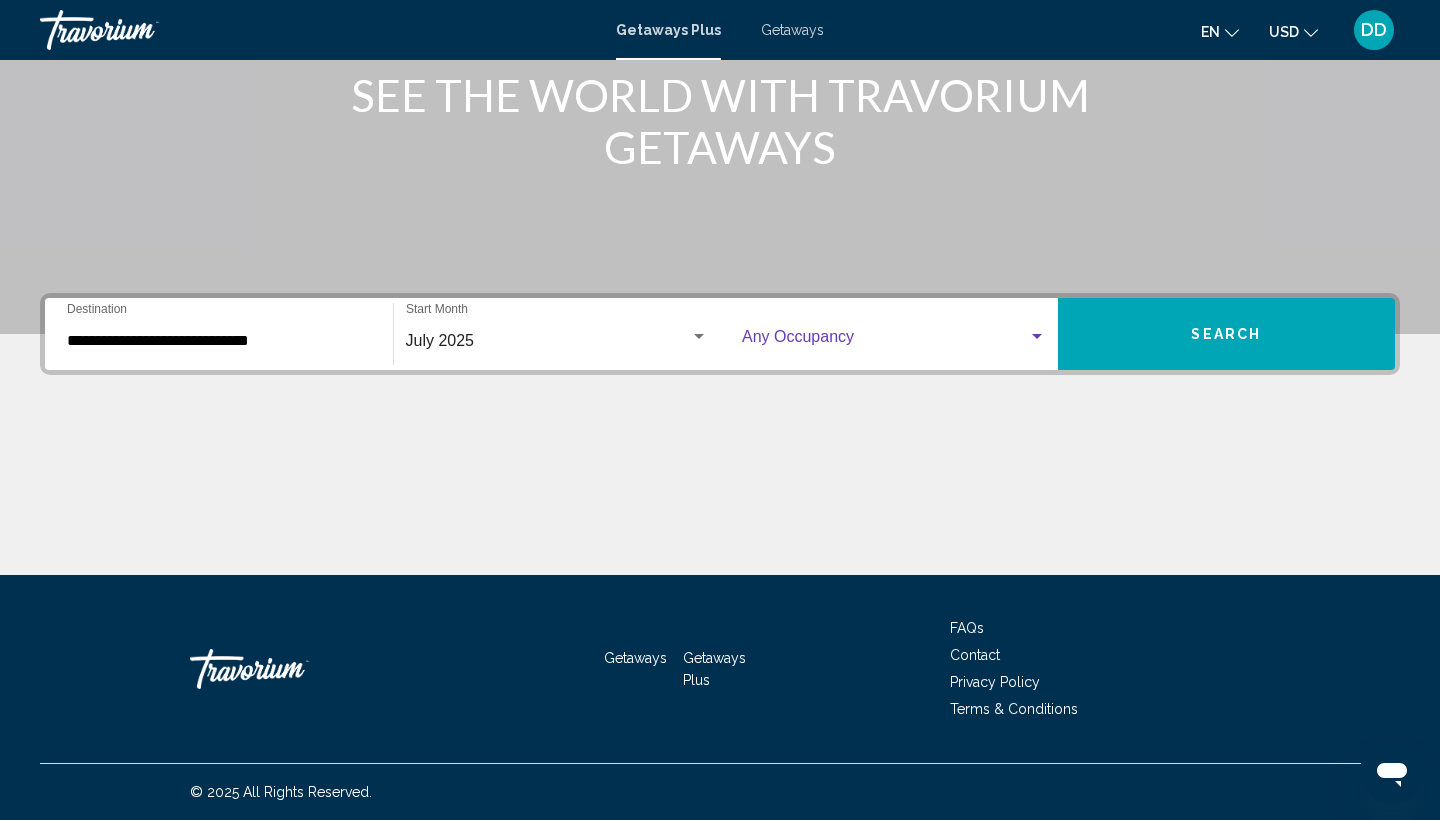 click at bounding box center [885, 341] 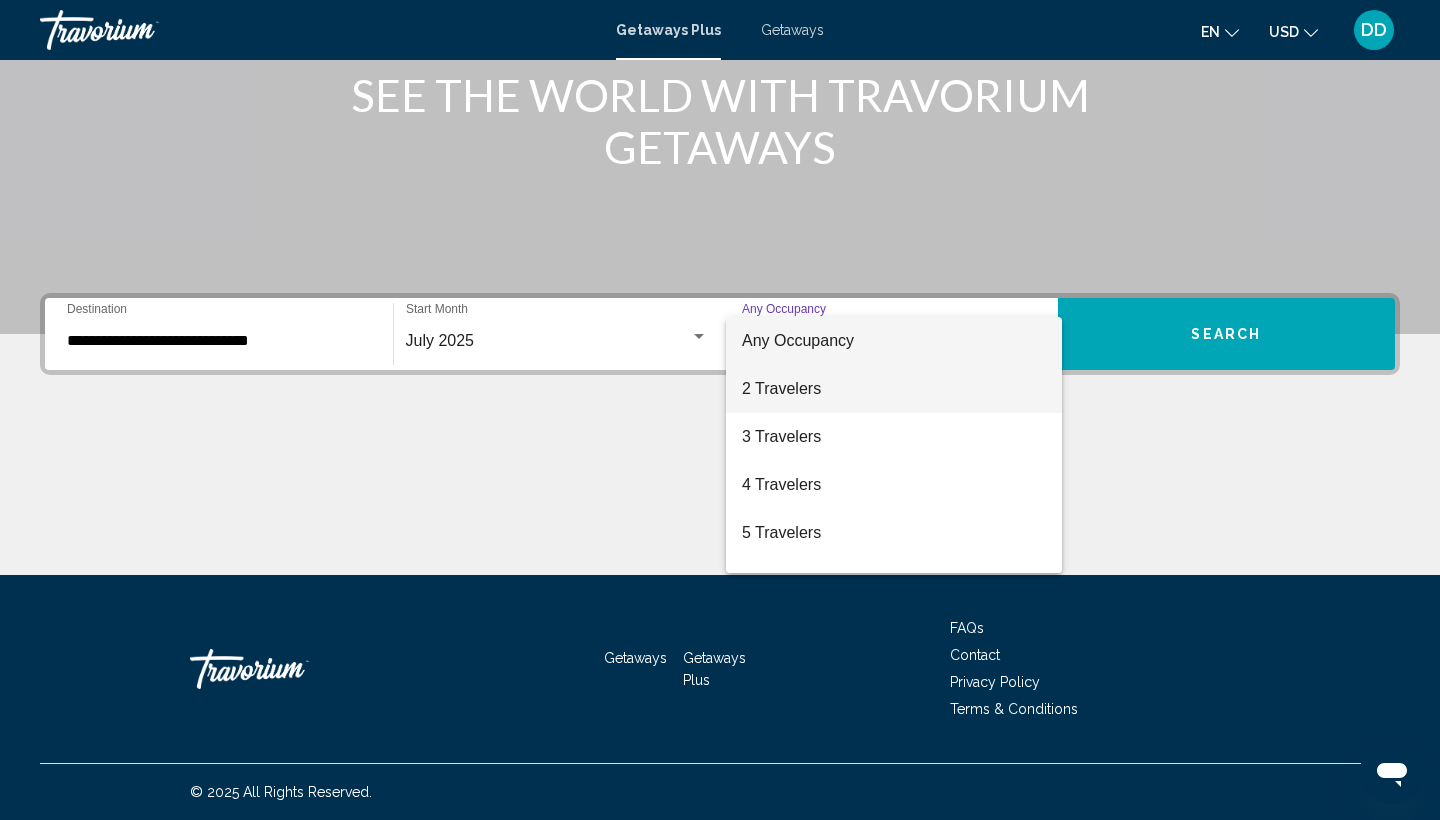 click on "2 Travelers" at bounding box center (894, 389) 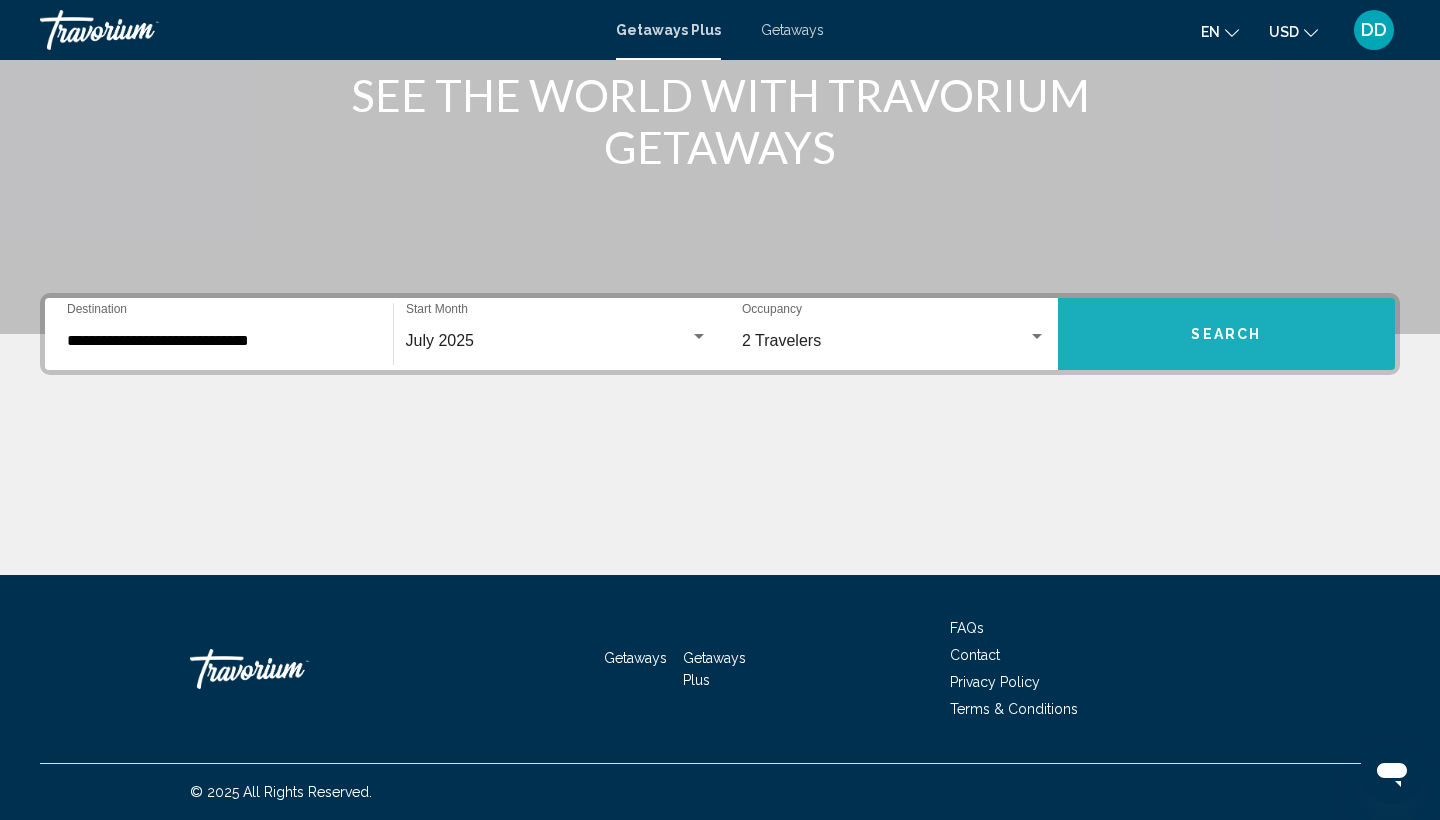 click on "Search" at bounding box center [1227, 334] 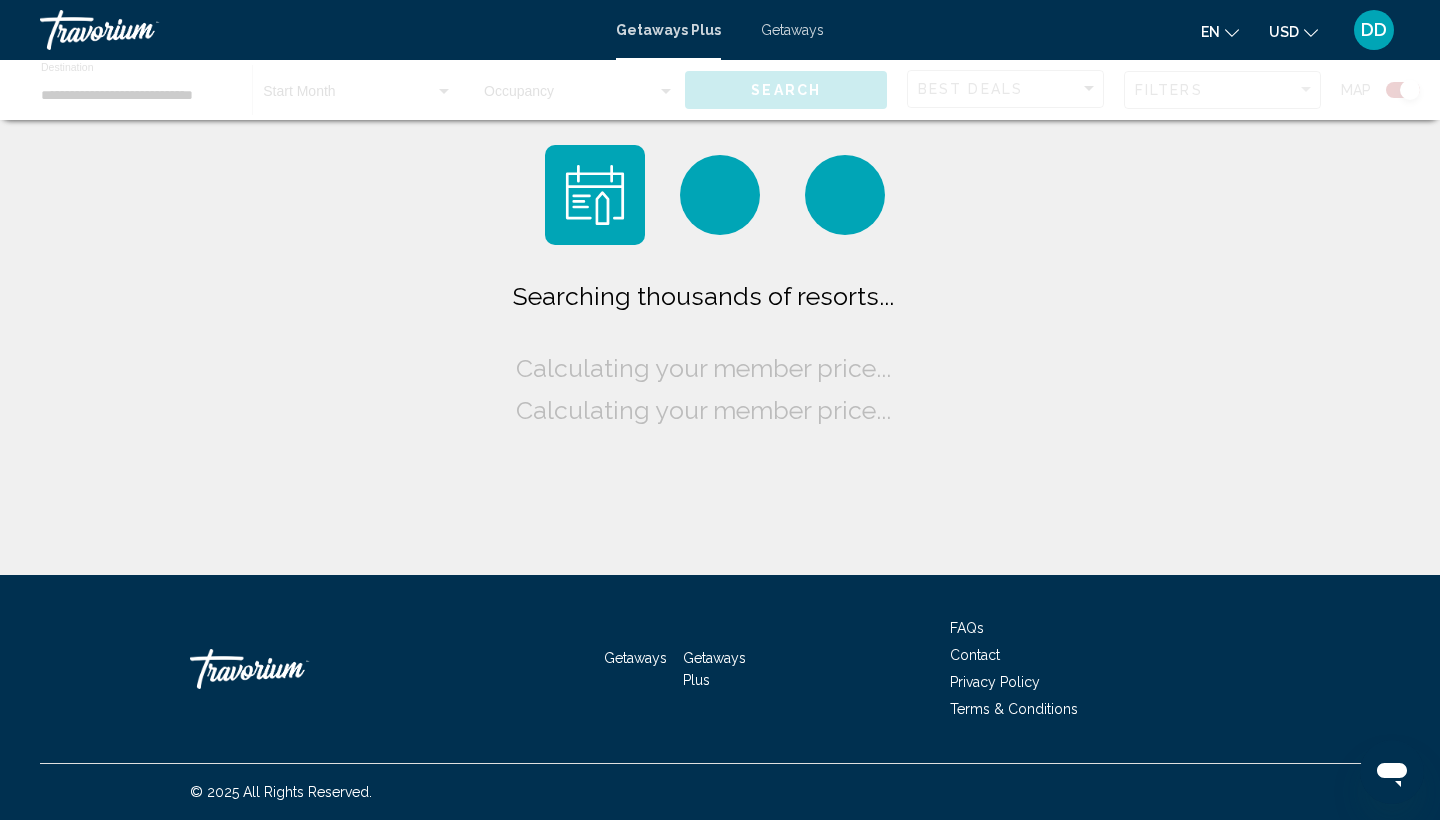 scroll, scrollTop: 0, scrollLeft: 0, axis: both 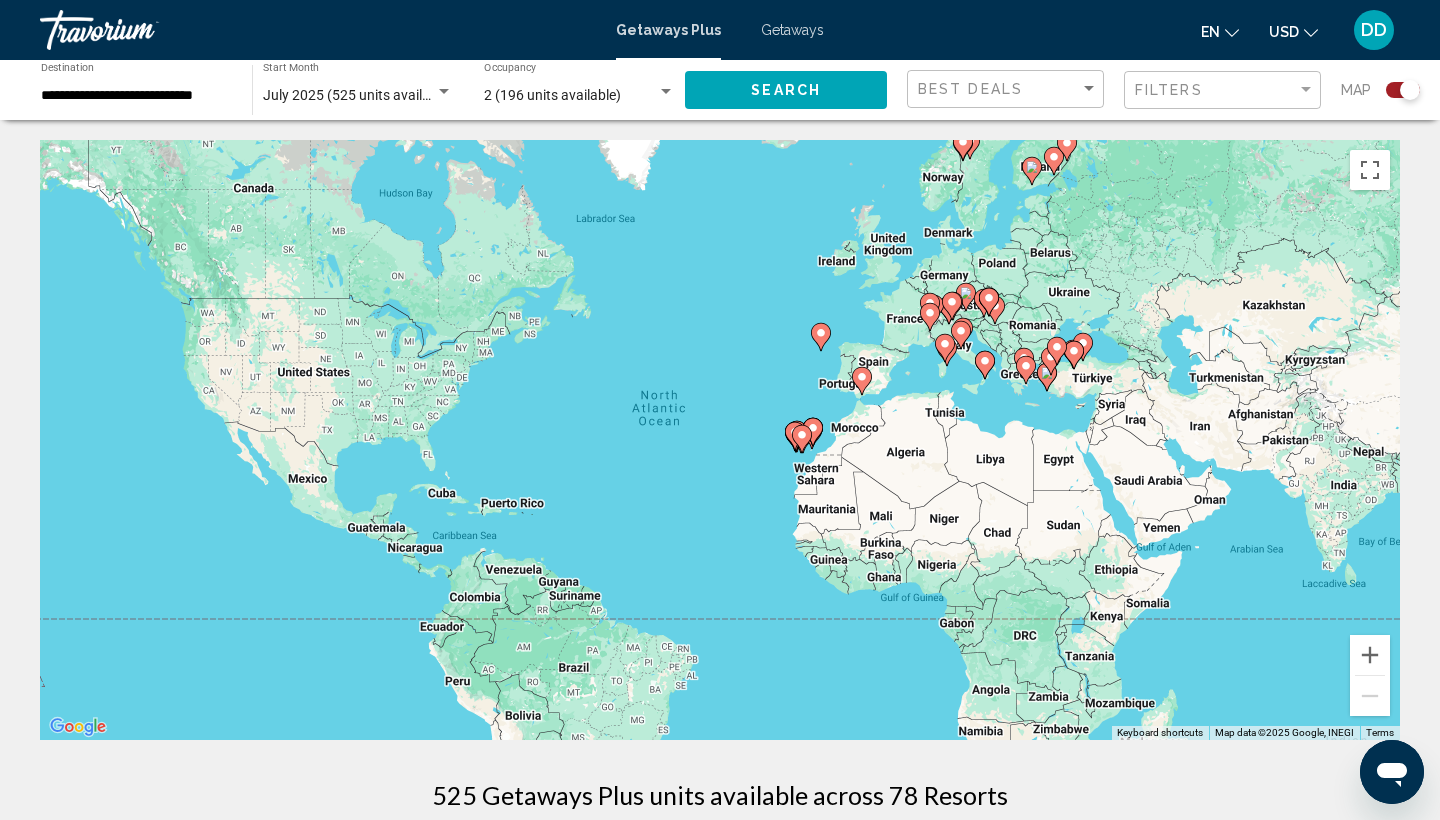 click at bounding box center [949, 306] 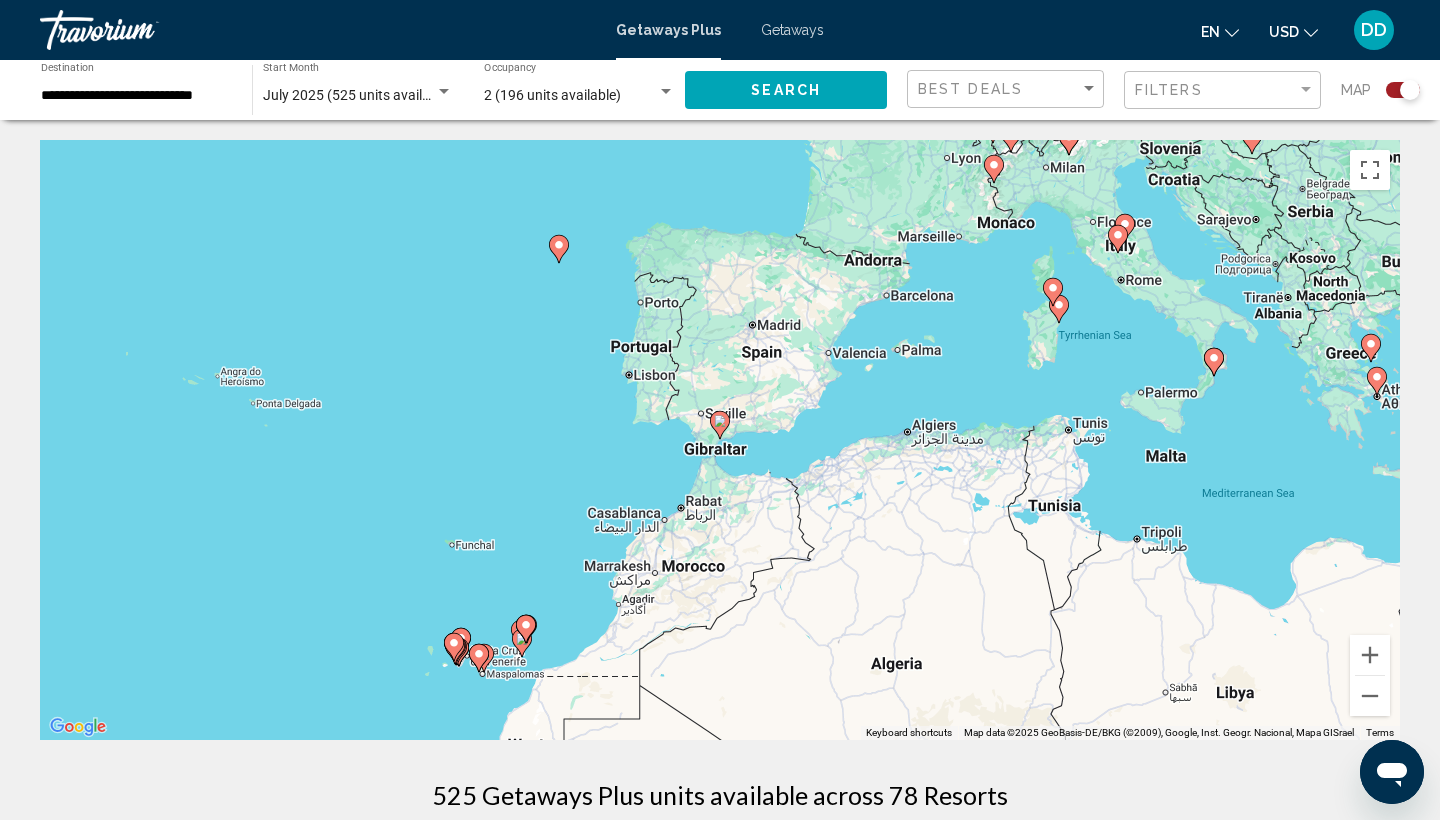 click on "To navigate, press the arrow keys. To activate drag with keyboard, press Alt + Enter. Once in keyboard drag state, use the arrow keys to move the marker. To complete the drag, press the Enter key. To cancel, press Escape." at bounding box center [720, 440] 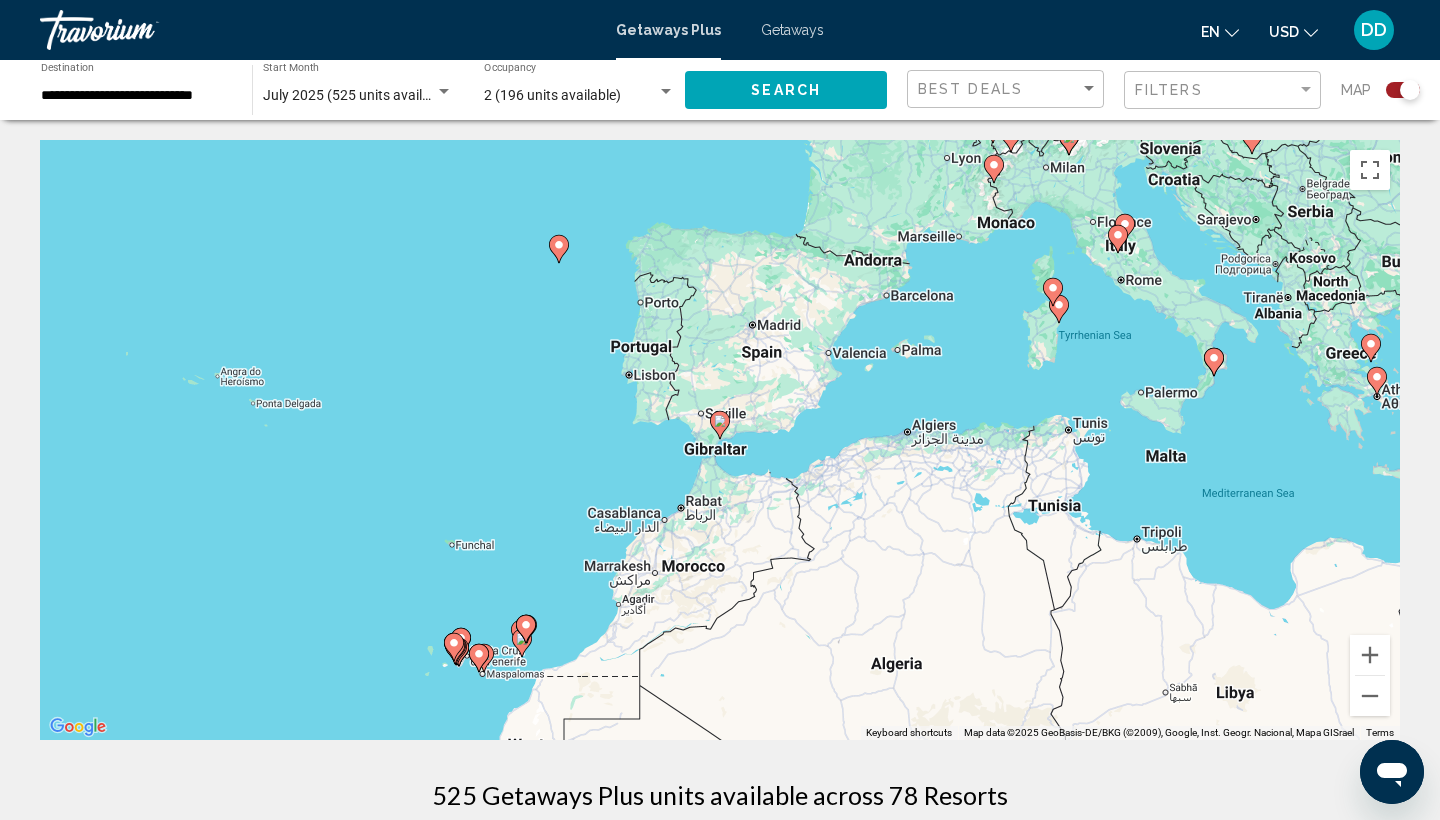 scroll, scrollTop: 0, scrollLeft: 0, axis: both 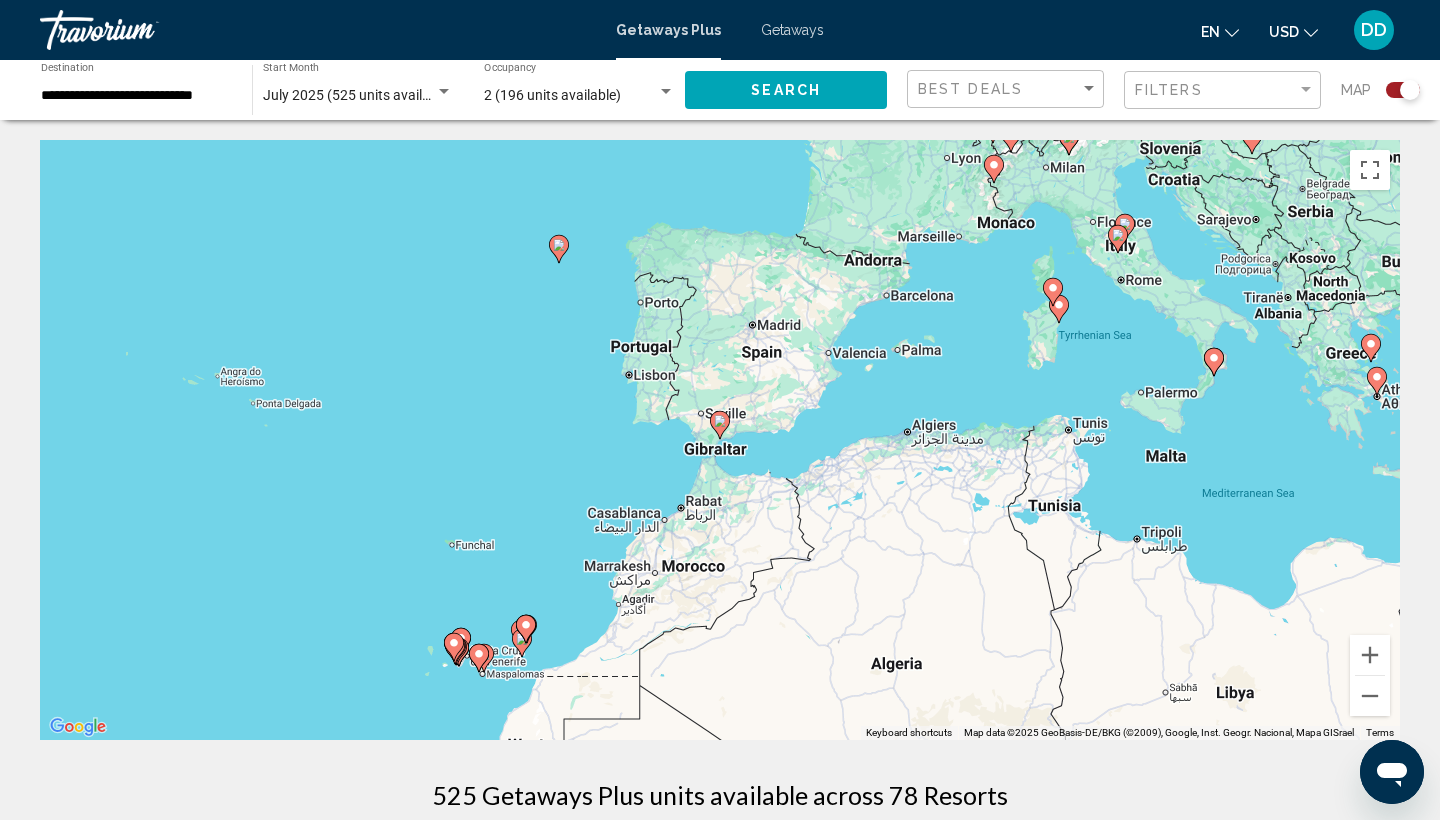 click on "To navigate, press the arrow keys. To activate drag with keyboard, press Alt + Enter. Once in keyboard drag state, use the arrow keys to move the marker. To complete the drag, press the Enter key. To cancel, press Escape." at bounding box center [720, 440] 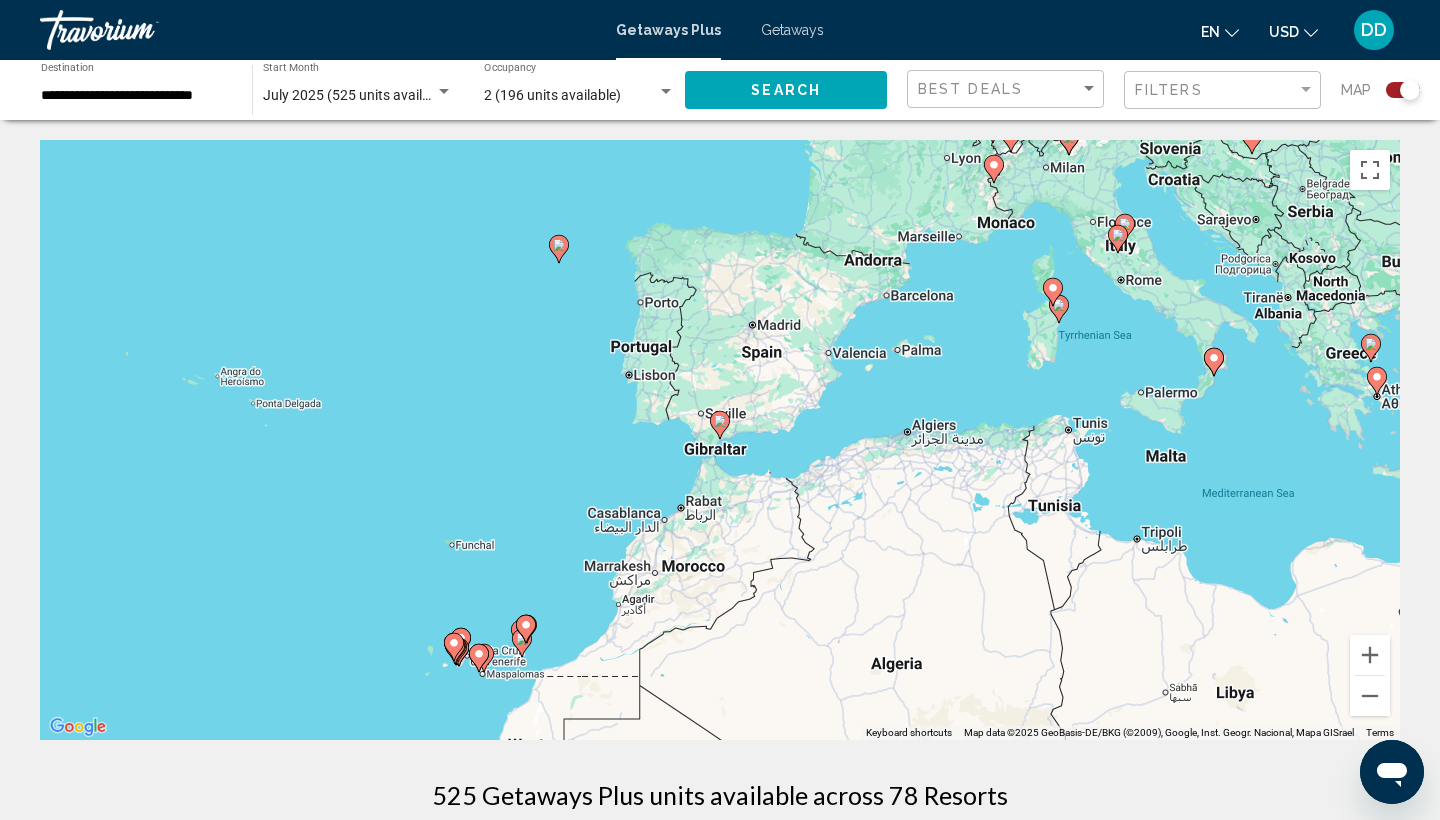 click on "To navigate, press the arrow keys. To activate drag with keyboard, press Alt + Enter. Once in keyboard drag state, use the arrow keys to move the marker. To complete the drag, press the Enter key. To cancel, press Escape." at bounding box center [720, 440] 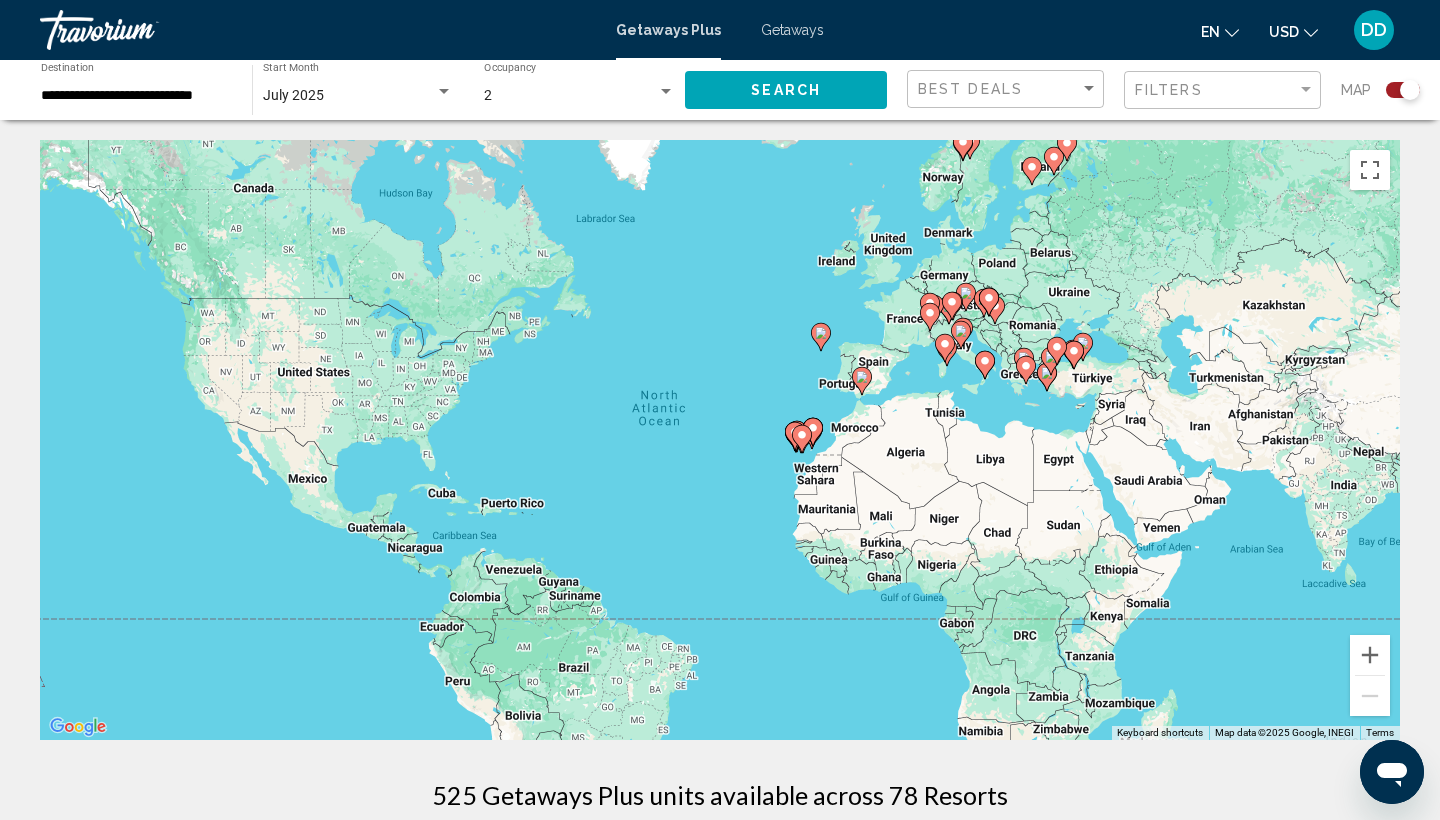 click at bounding box center [949, 310] 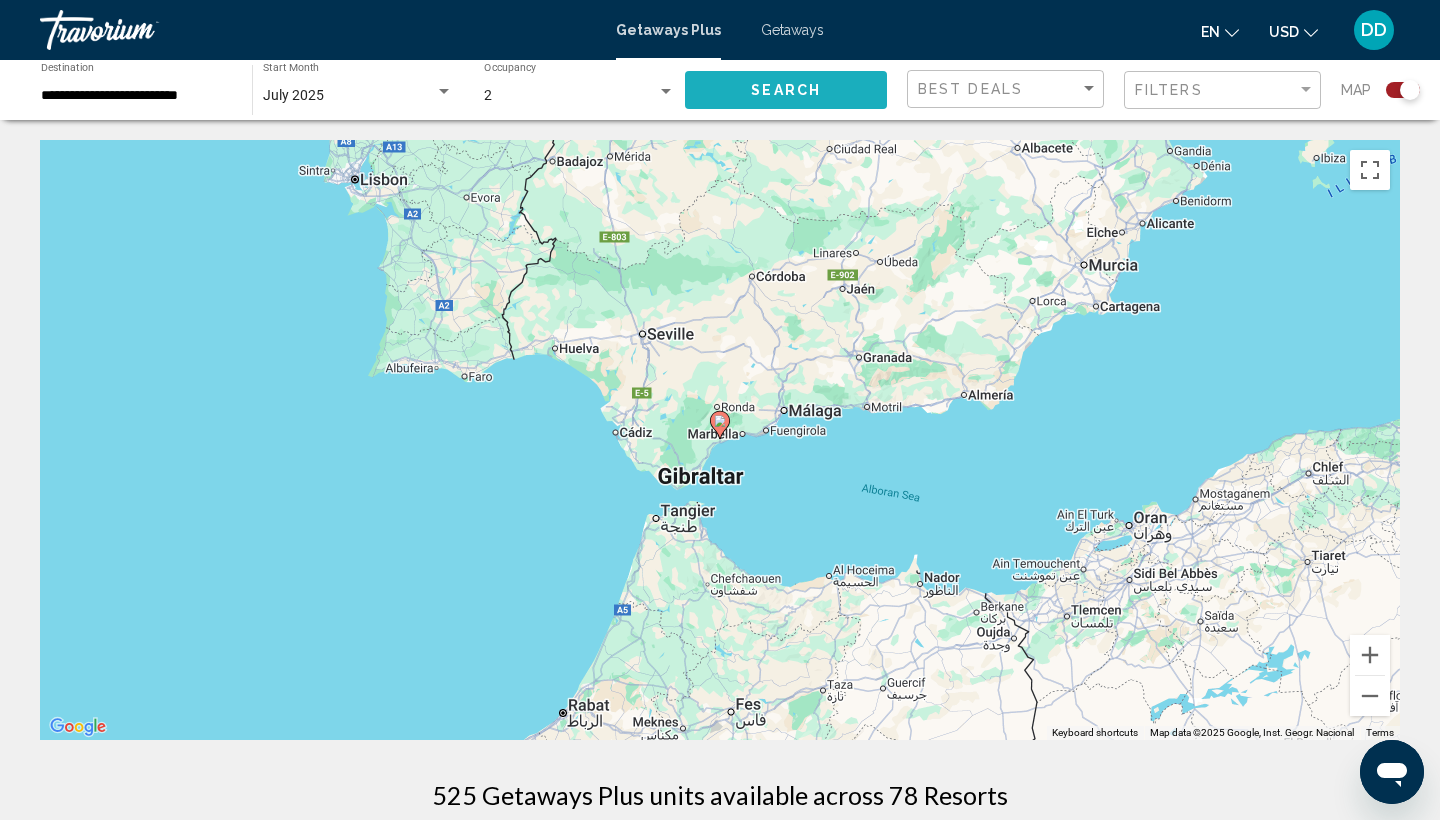 click on "Search" at bounding box center (786, 91) 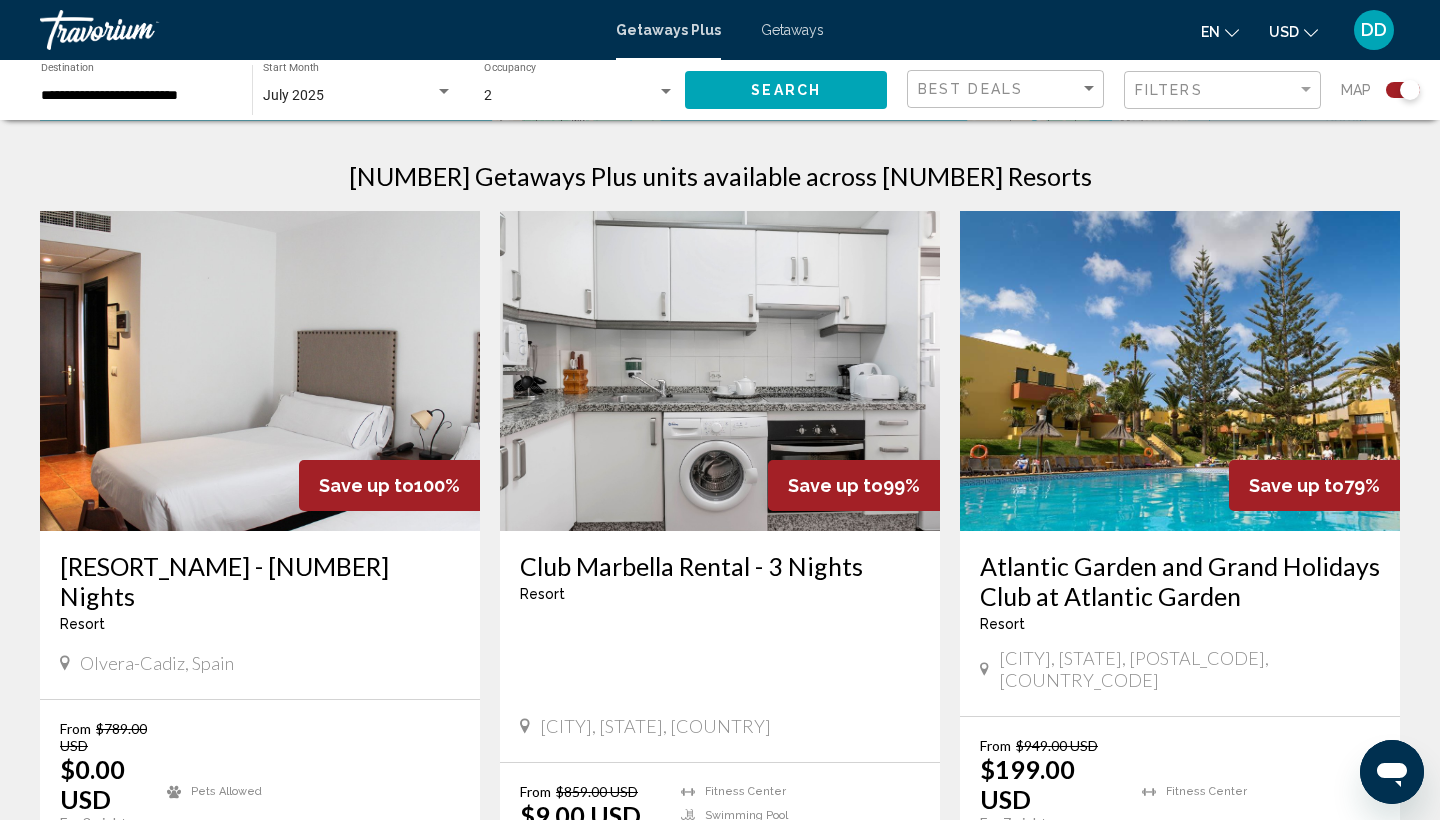 scroll, scrollTop: 595, scrollLeft: 0, axis: vertical 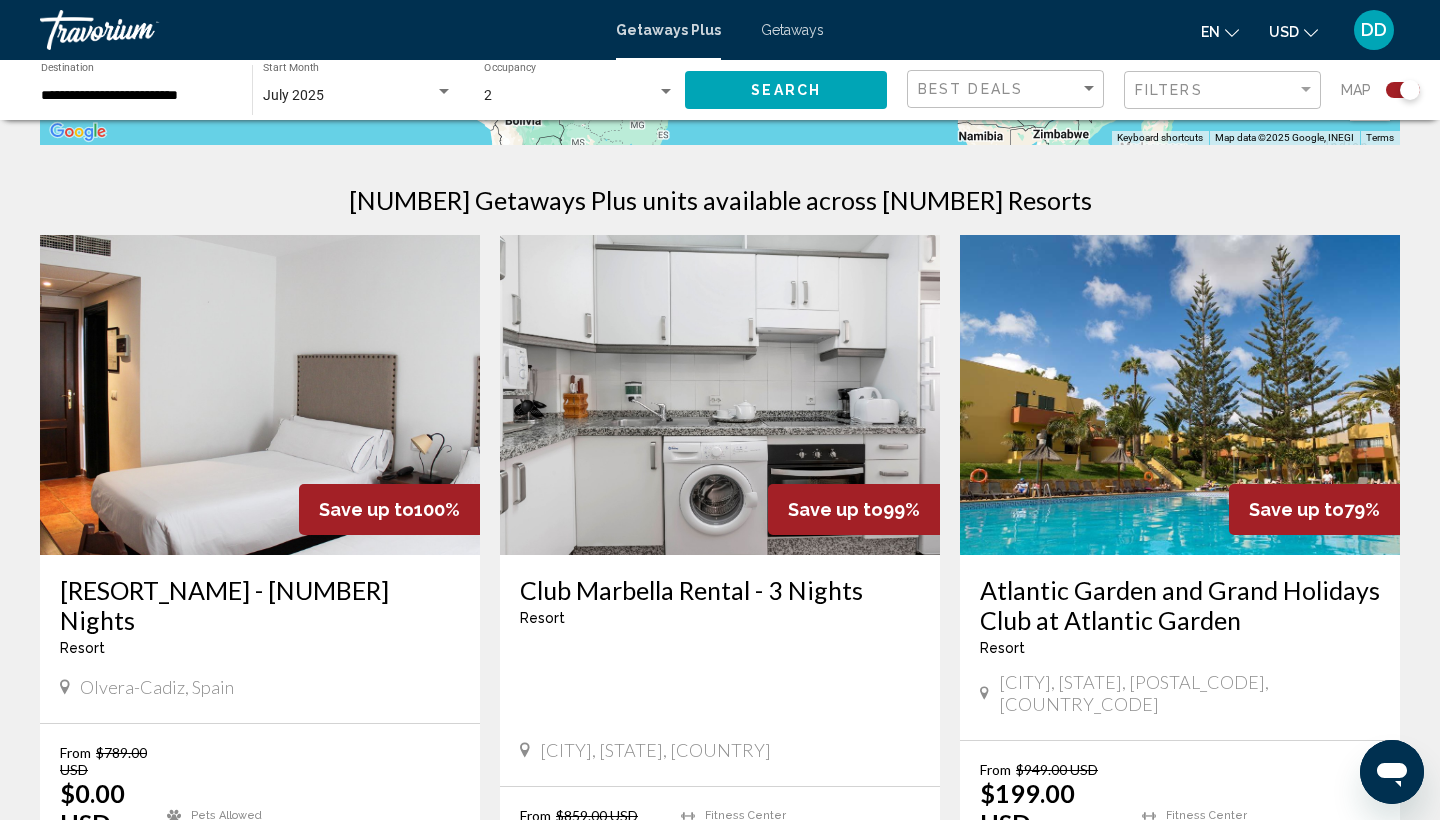 click on "Save up to 99%" at bounding box center [389, 509] 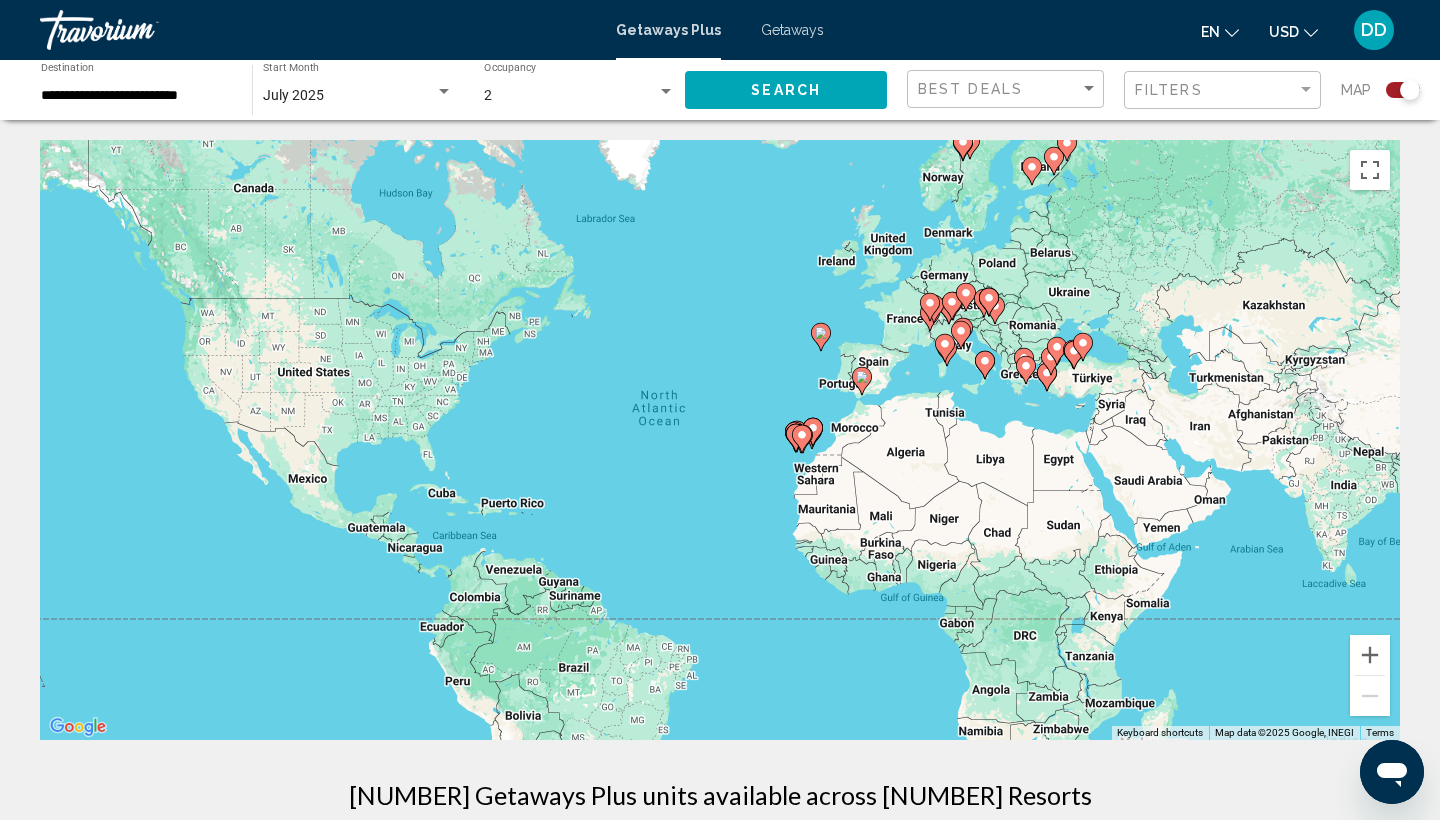 scroll, scrollTop: 0, scrollLeft: 0, axis: both 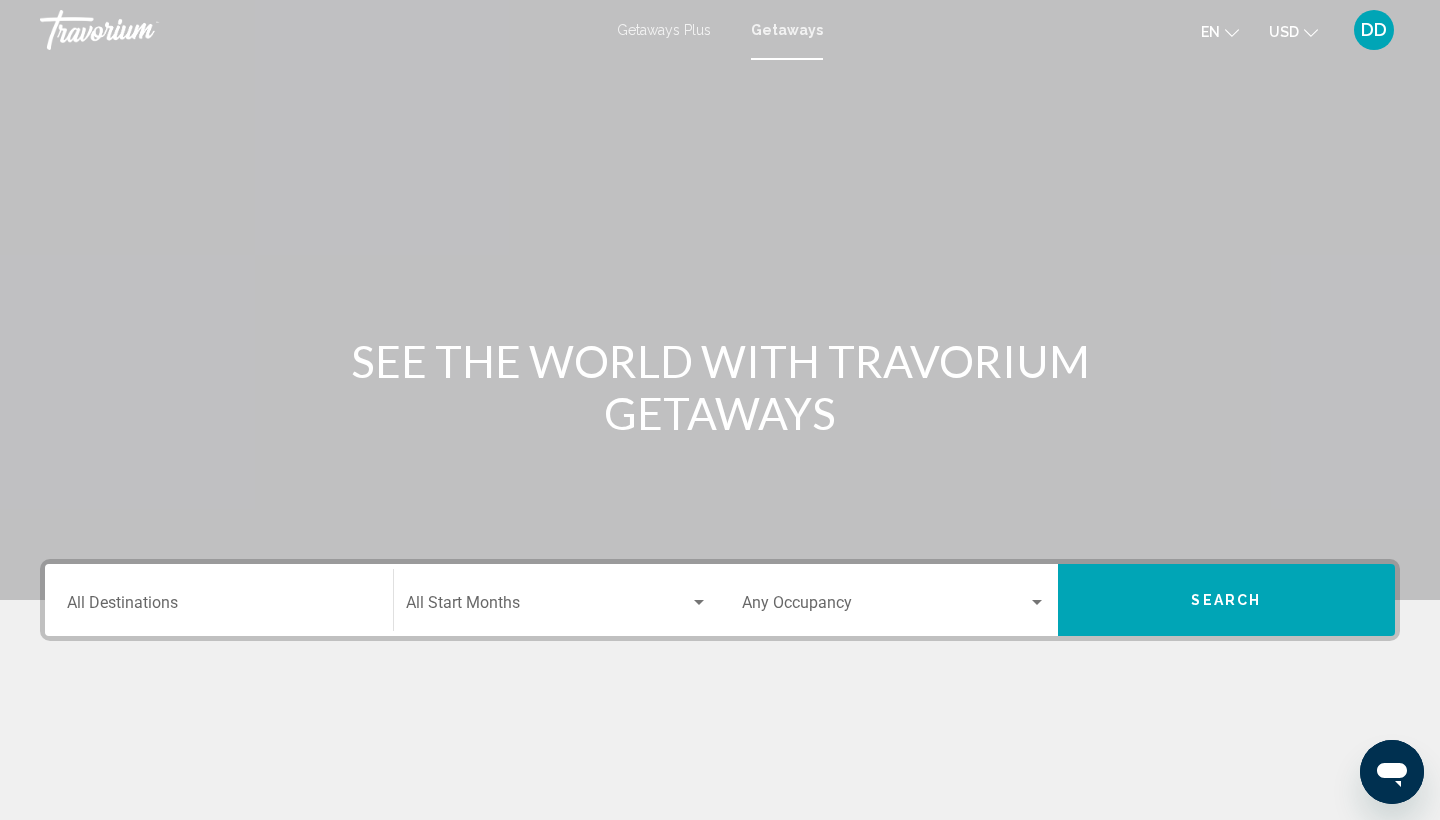 click on "Destination All Destinations" at bounding box center [219, 600] 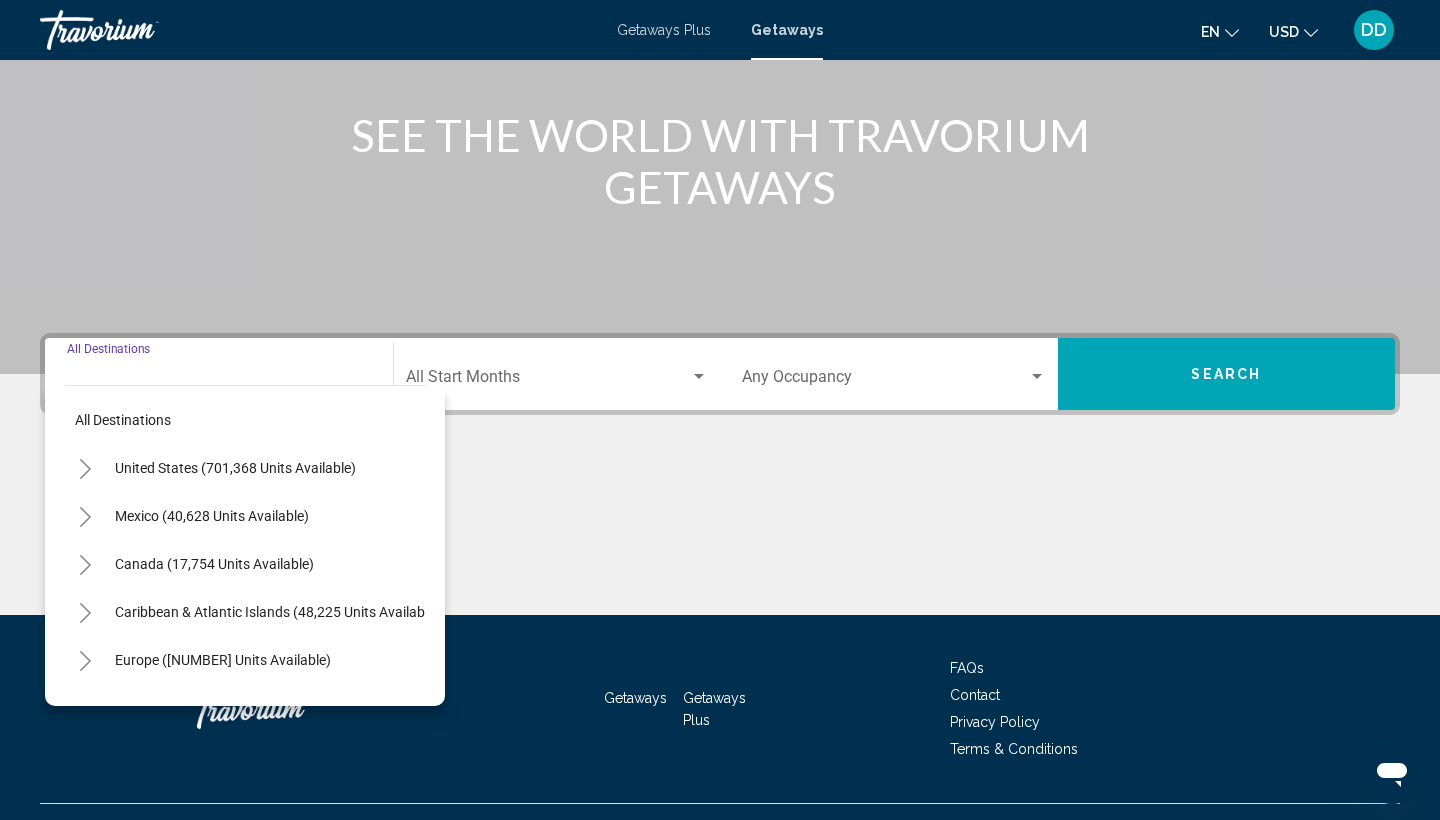 scroll, scrollTop: 266, scrollLeft: 0, axis: vertical 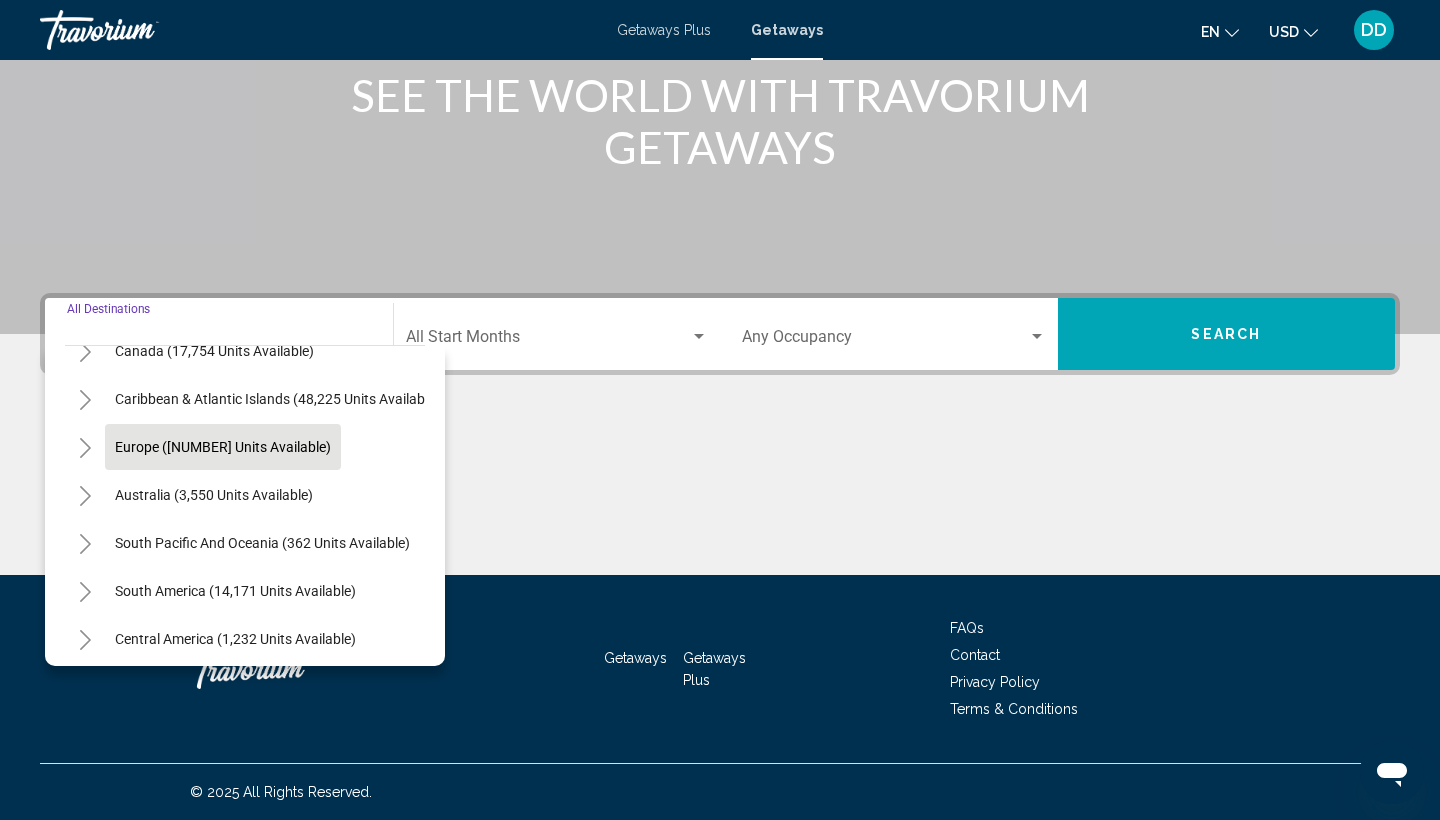 click on "Europe ([NUMBER] units available)" at bounding box center [235, 255] 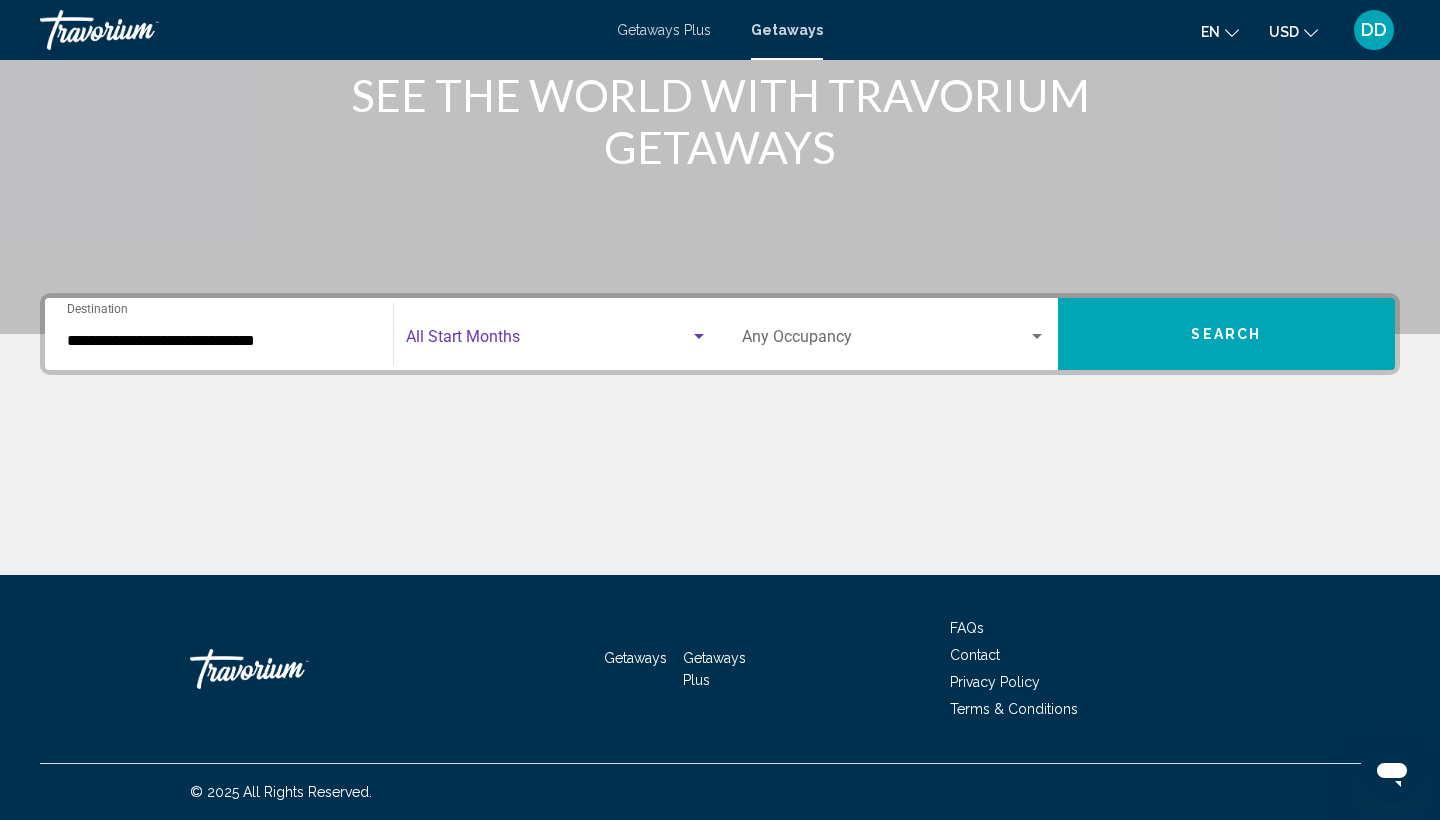 click at bounding box center (548, 341) 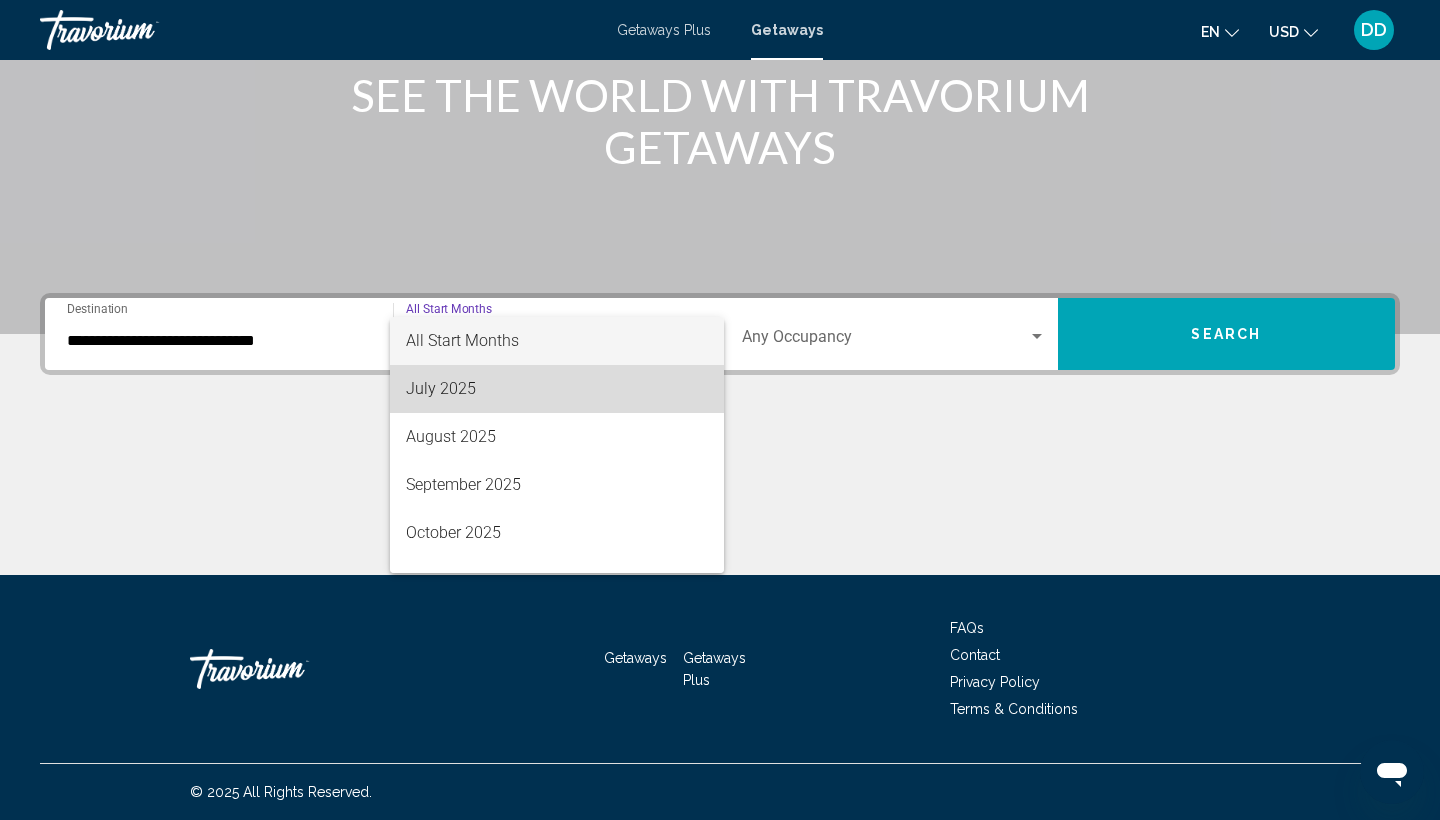 click on "July 2025" at bounding box center [557, 389] 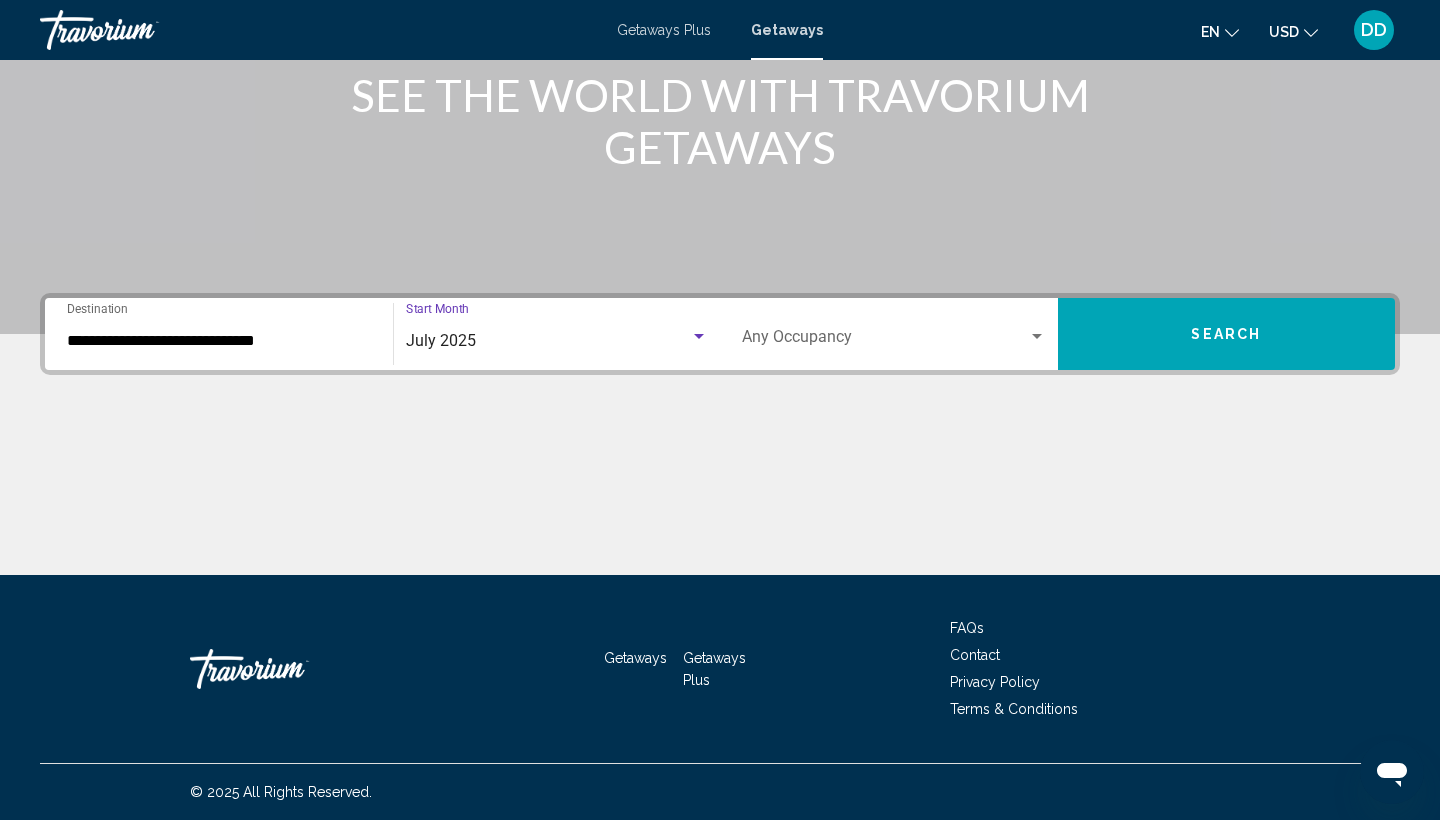 click at bounding box center (885, 341) 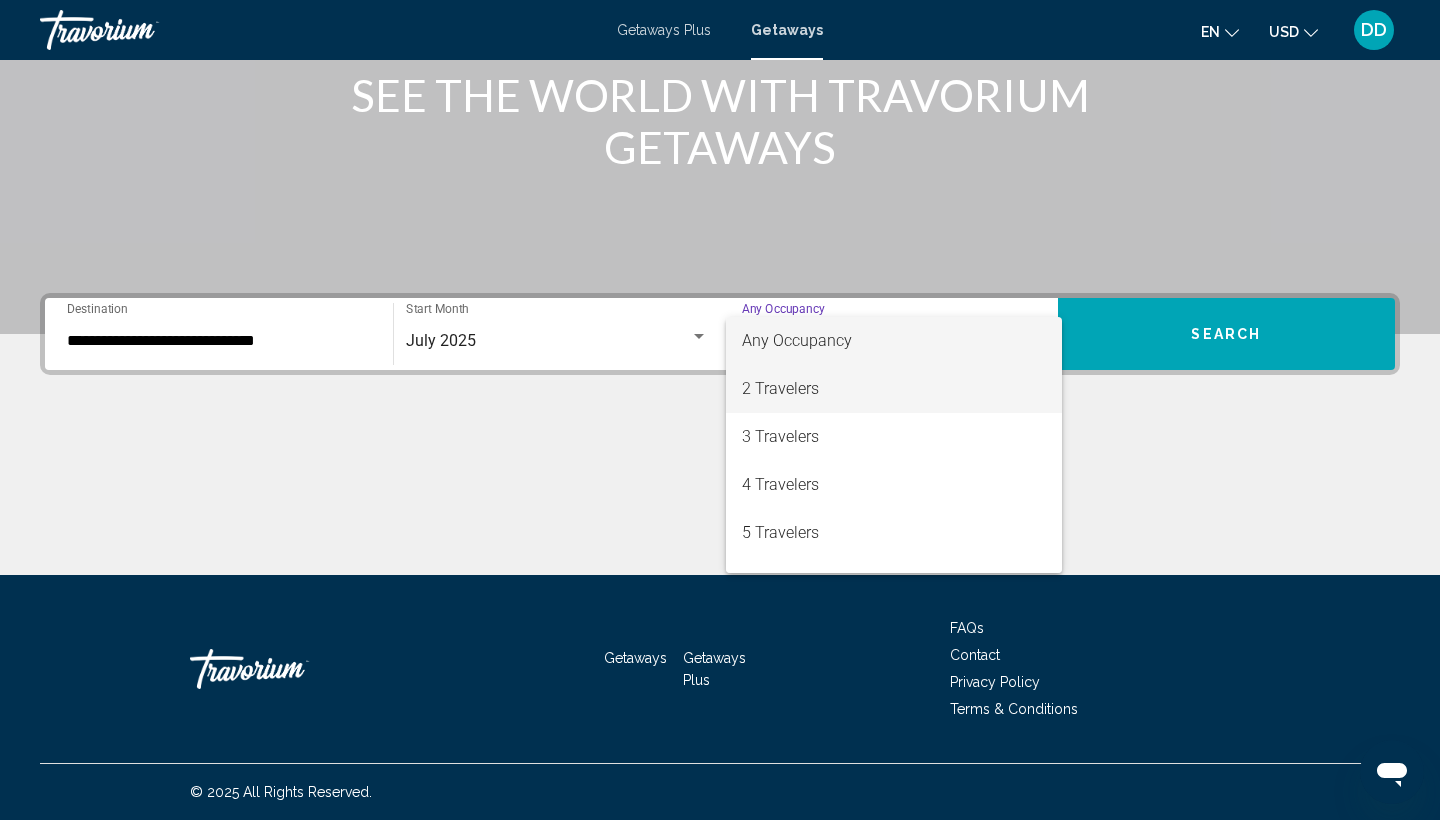 click on "2 Travelers" at bounding box center [894, 389] 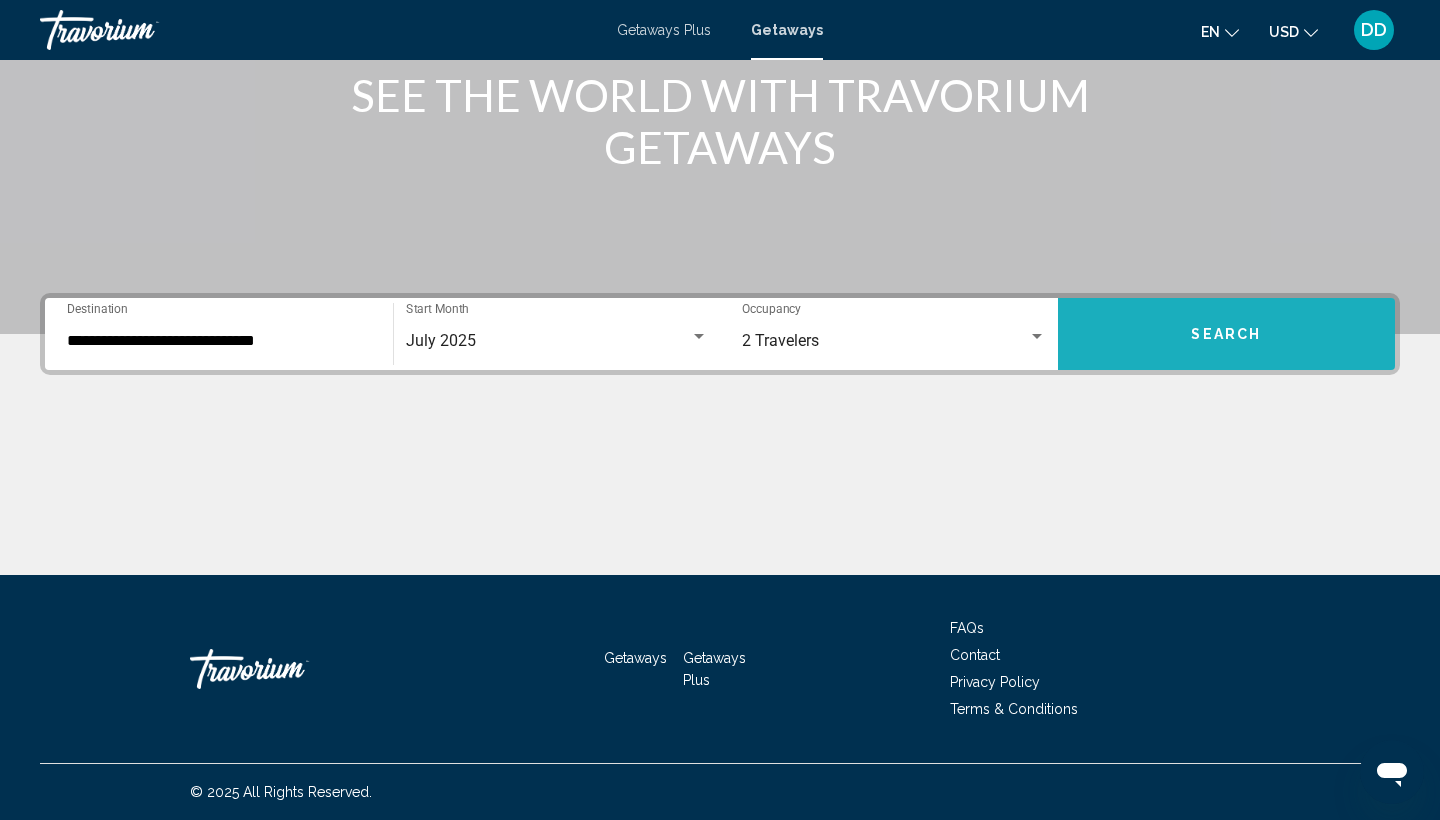 click on "Search" at bounding box center [1227, 334] 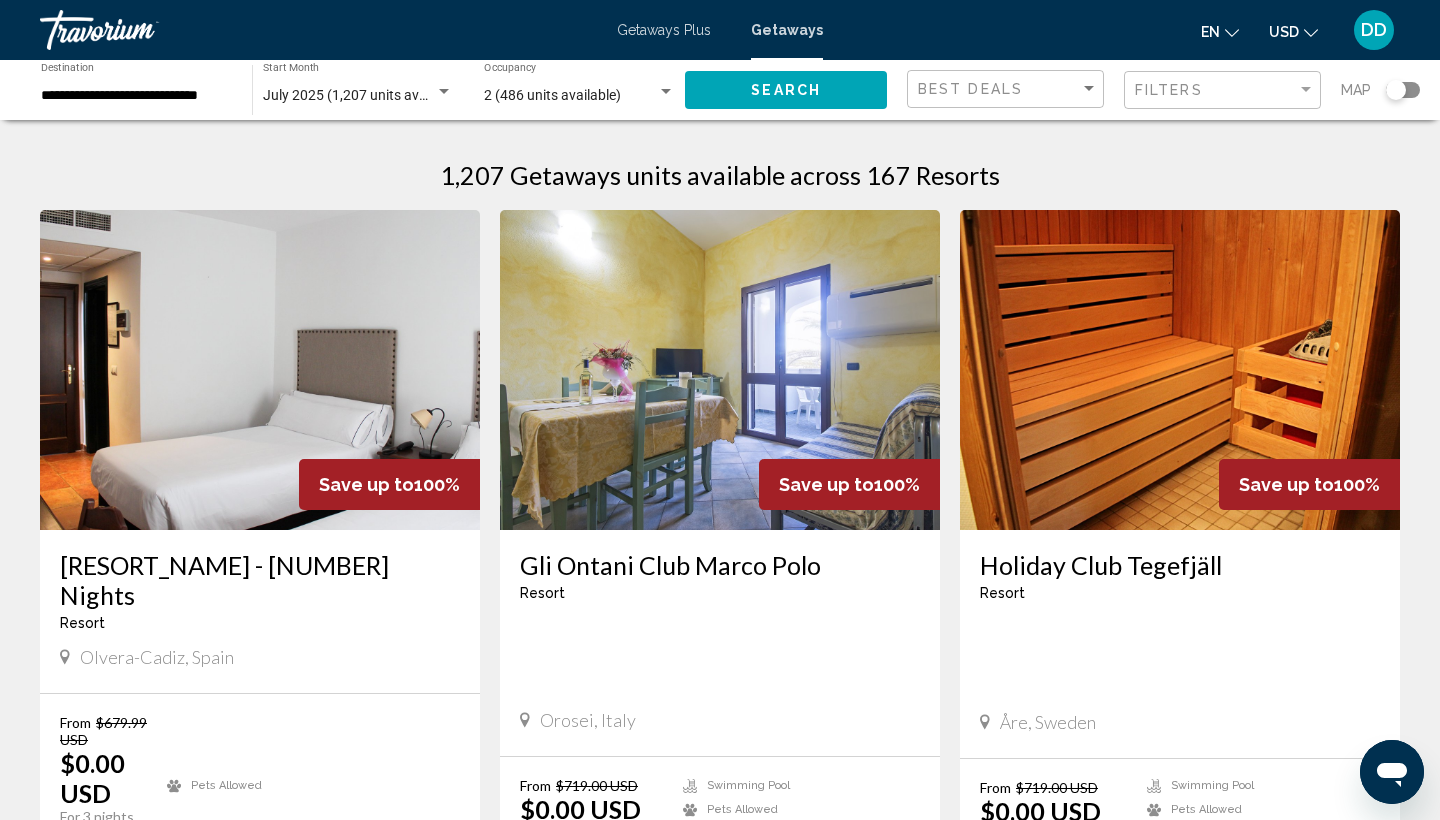 scroll, scrollTop: 0, scrollLeft: 0, axis: both 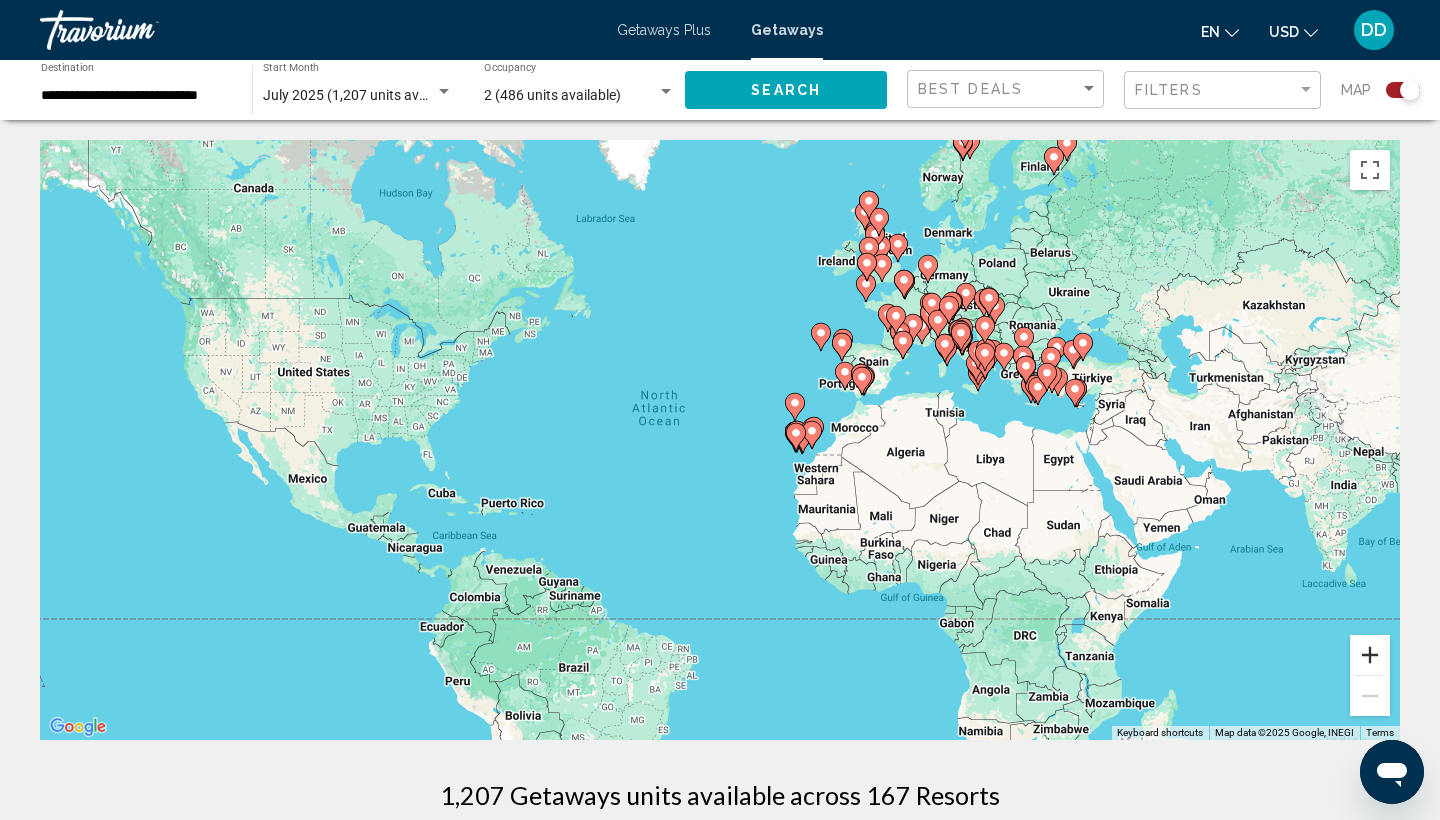 click at bounding box center [1370, 655] 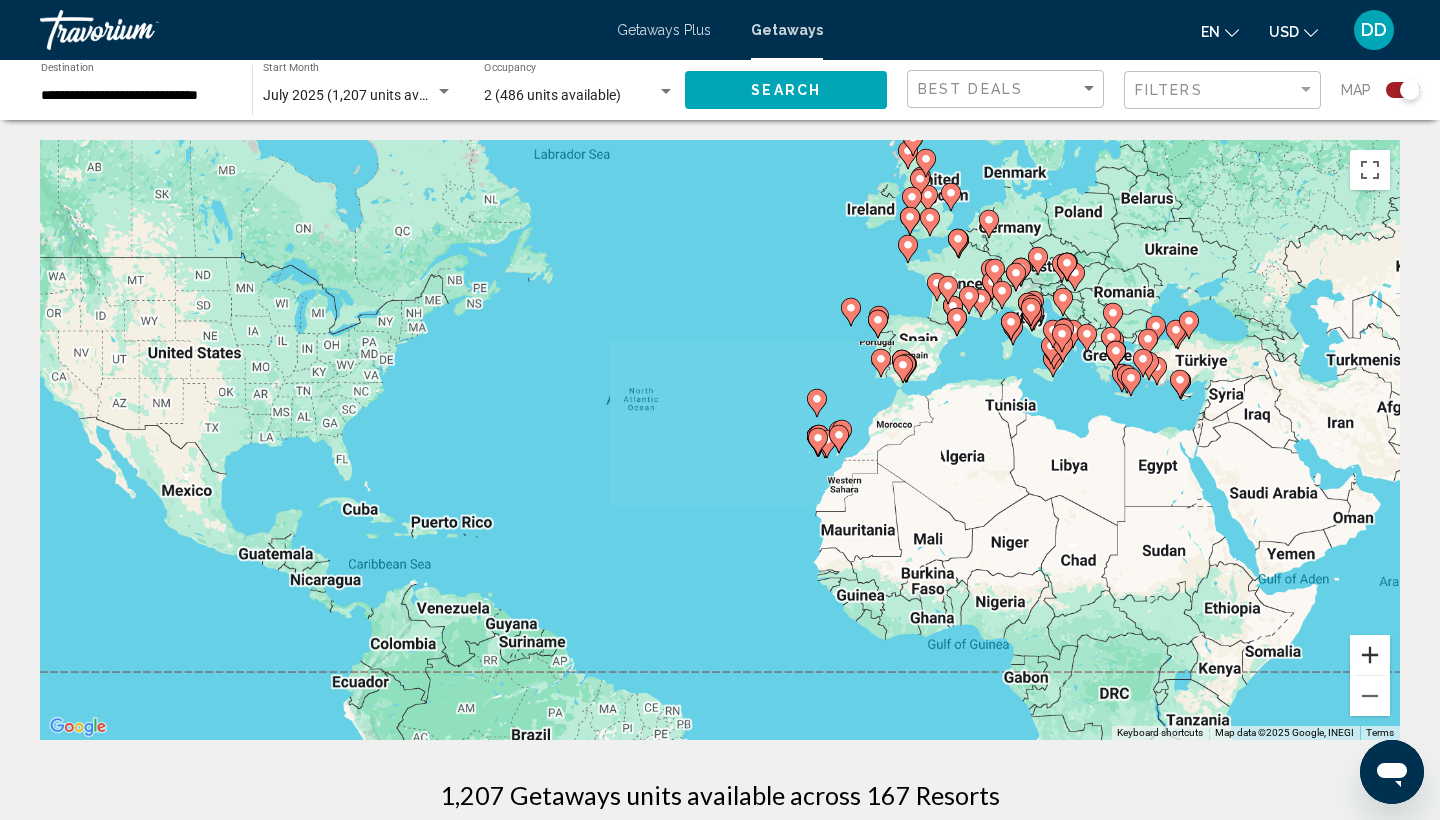 click at bounding box center [1370, 655] 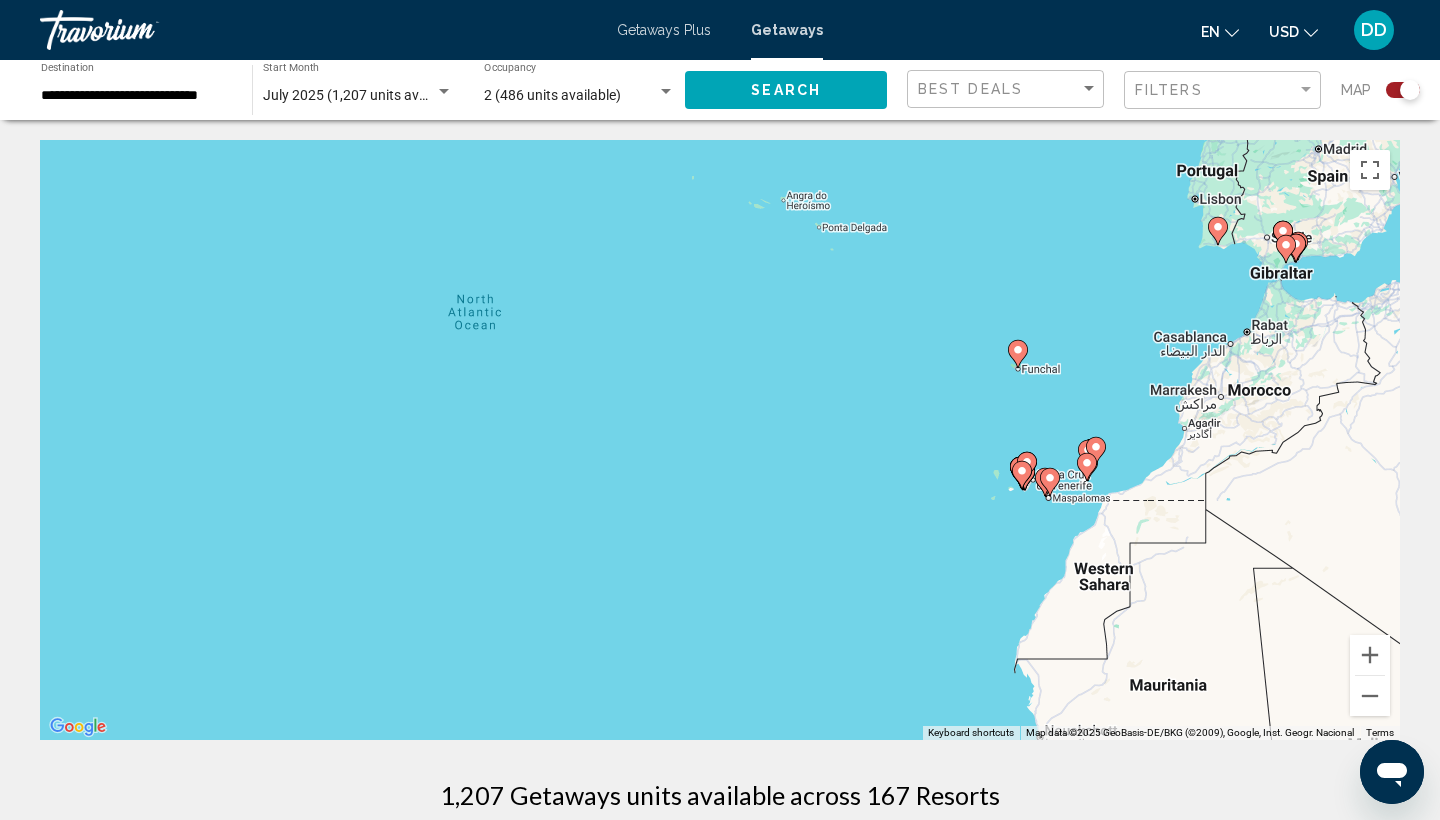 scroll, scrollTop: 0, scrollLeft: 0, axis: both 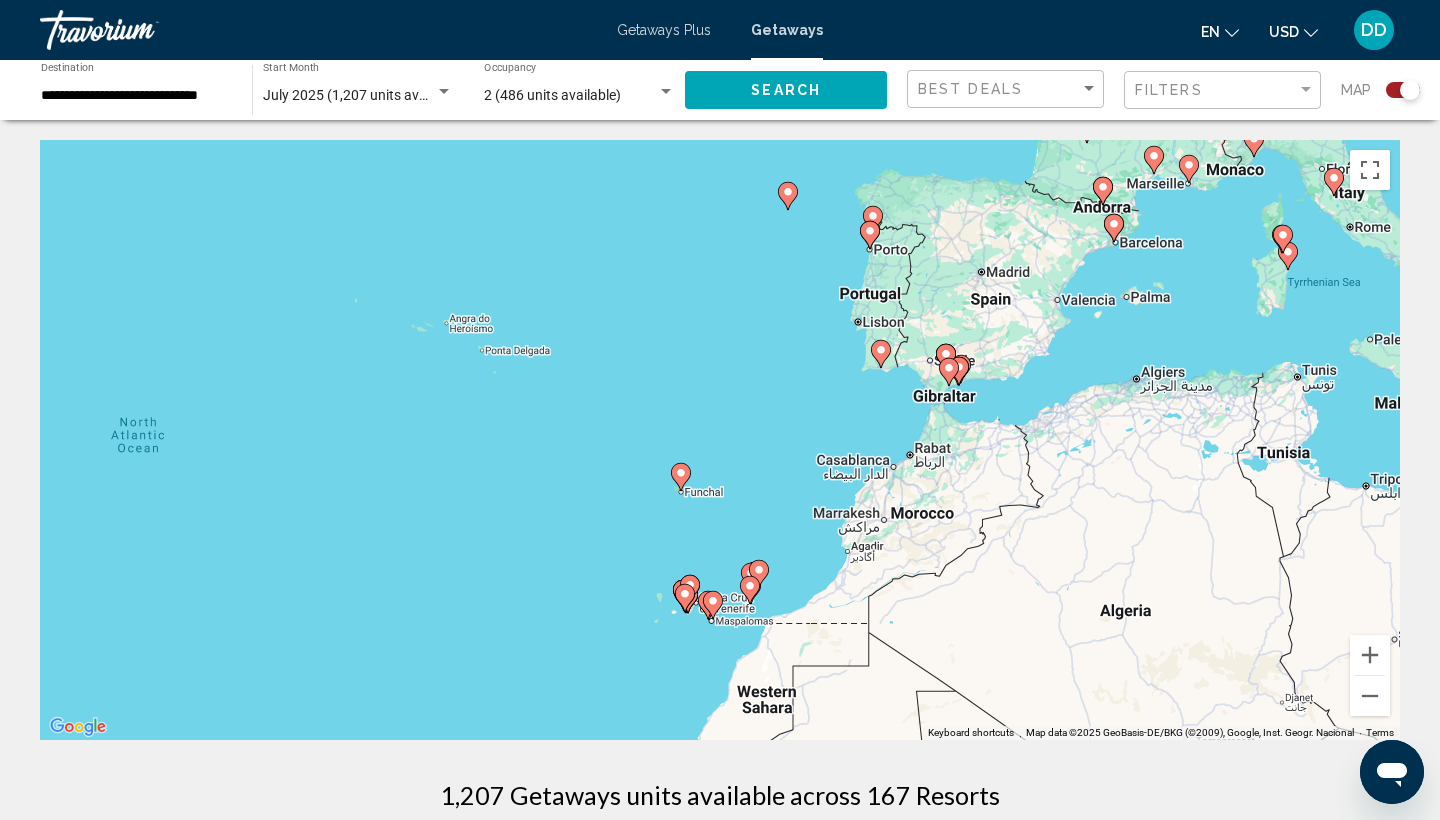 drag, startPoint x: 1126, startPoint y: 409, endPoint x: 781, endPoint y: 593, distance: 391 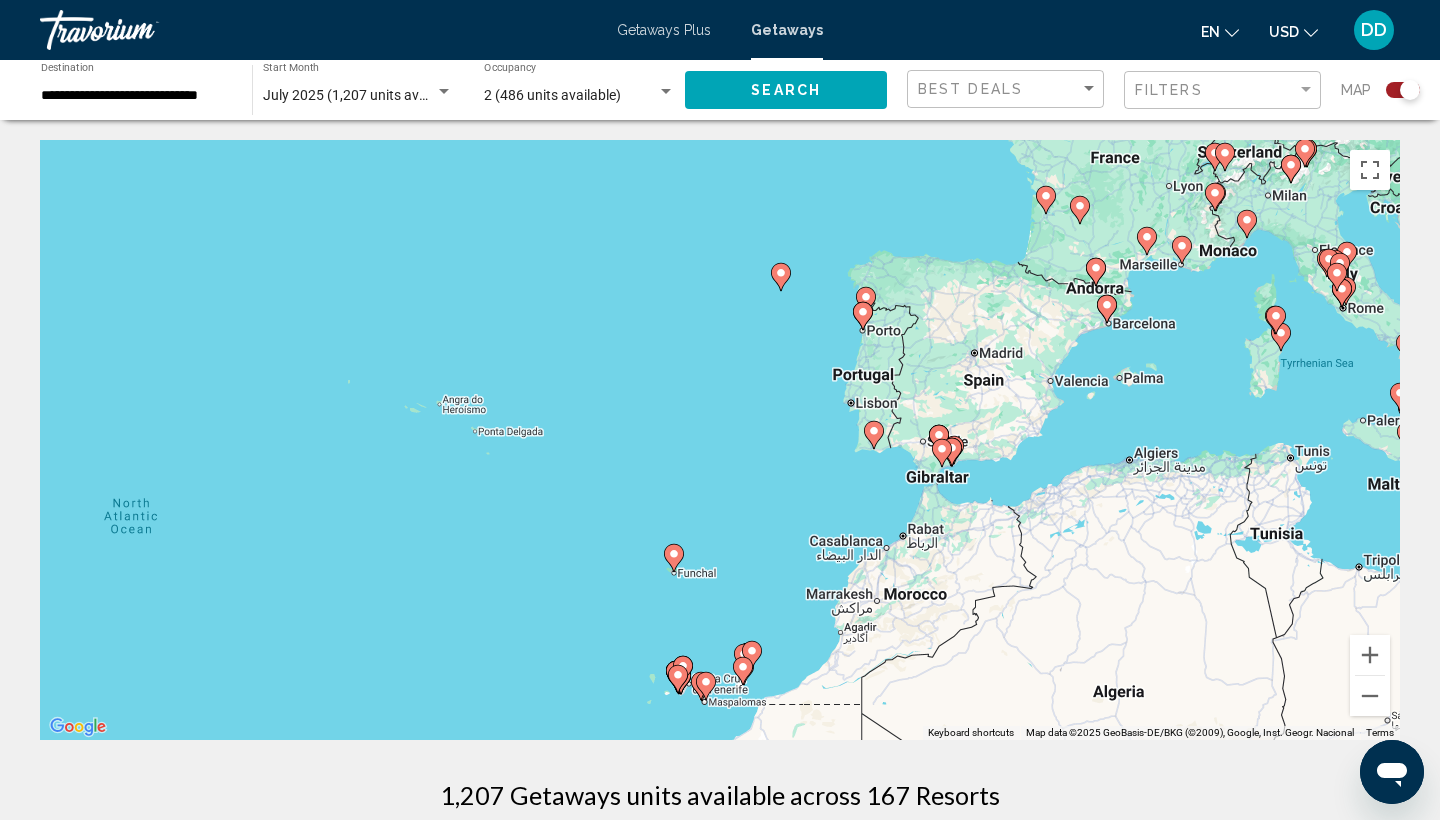 click on "To navigate, press the arrow keys. To activate drag with keyboard, press Alt + Enter. Once in keyboard drag state, use the arrow keys to move the marker. To complete the drag, press the Enter key. To cancel, press Escape." at bounding box center (720, 440) 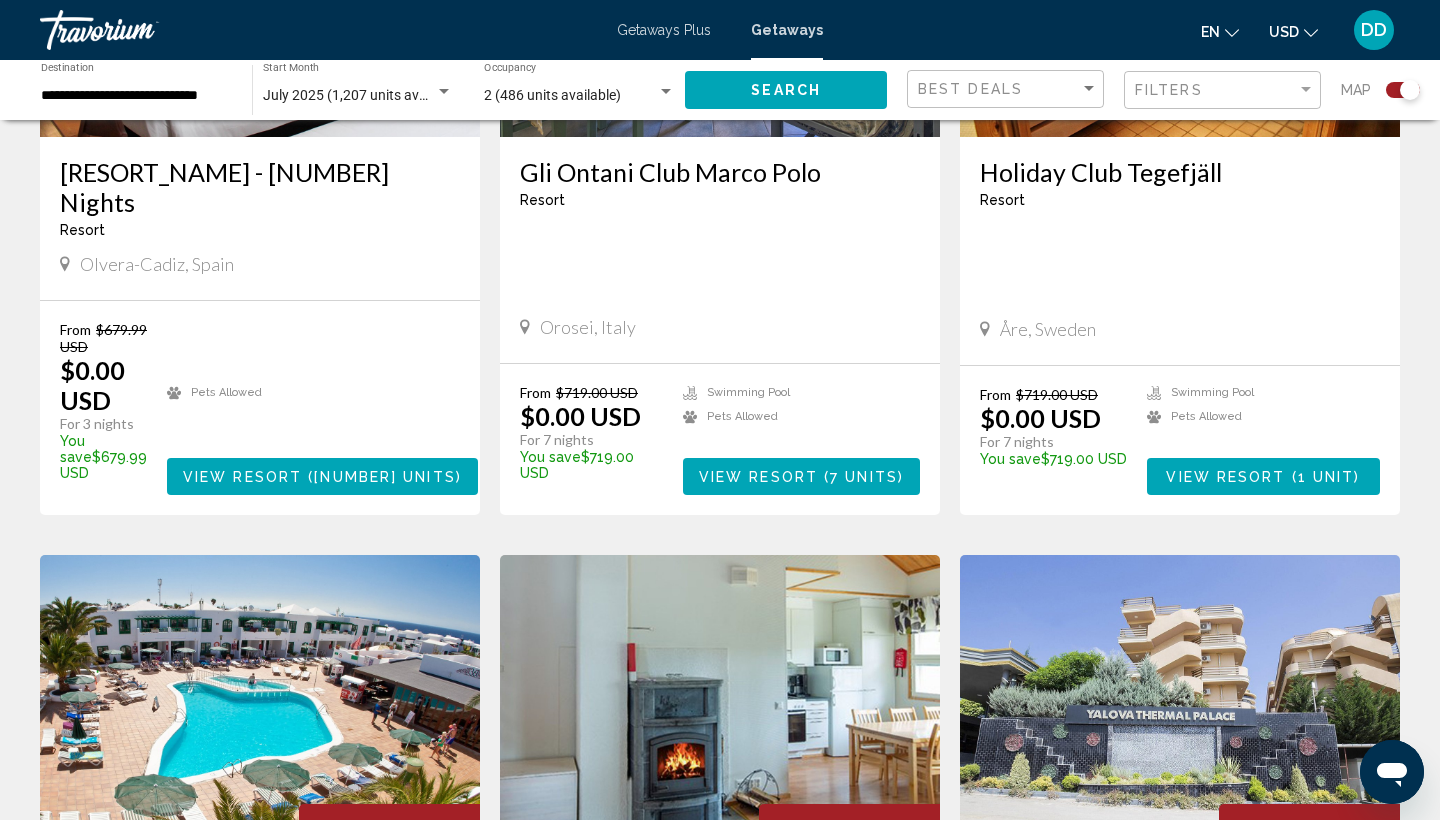 scroll, scrollTop: 1002, scrollLeft: 0, axis: vertical 